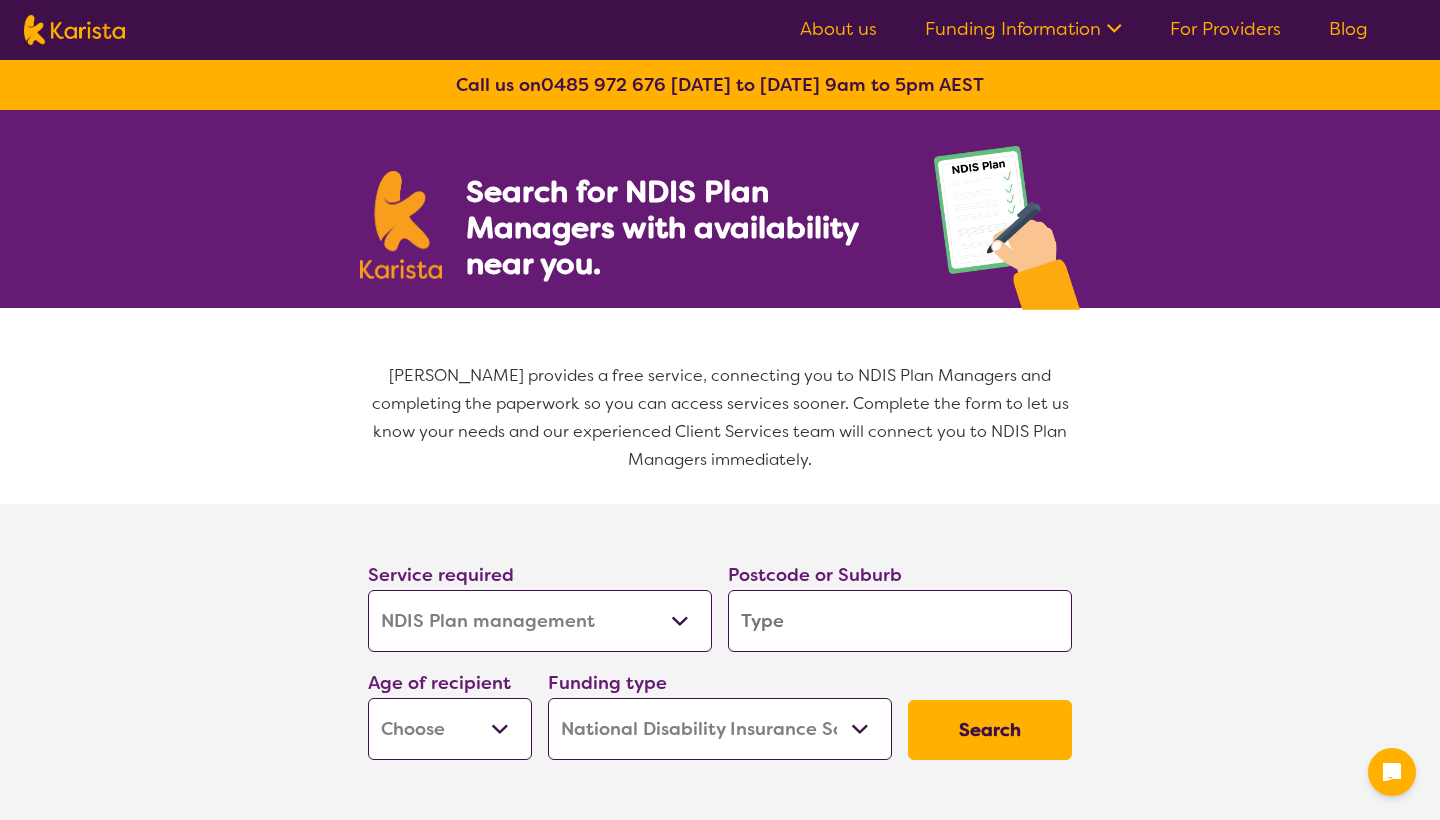 select on "NDIS Plan management" 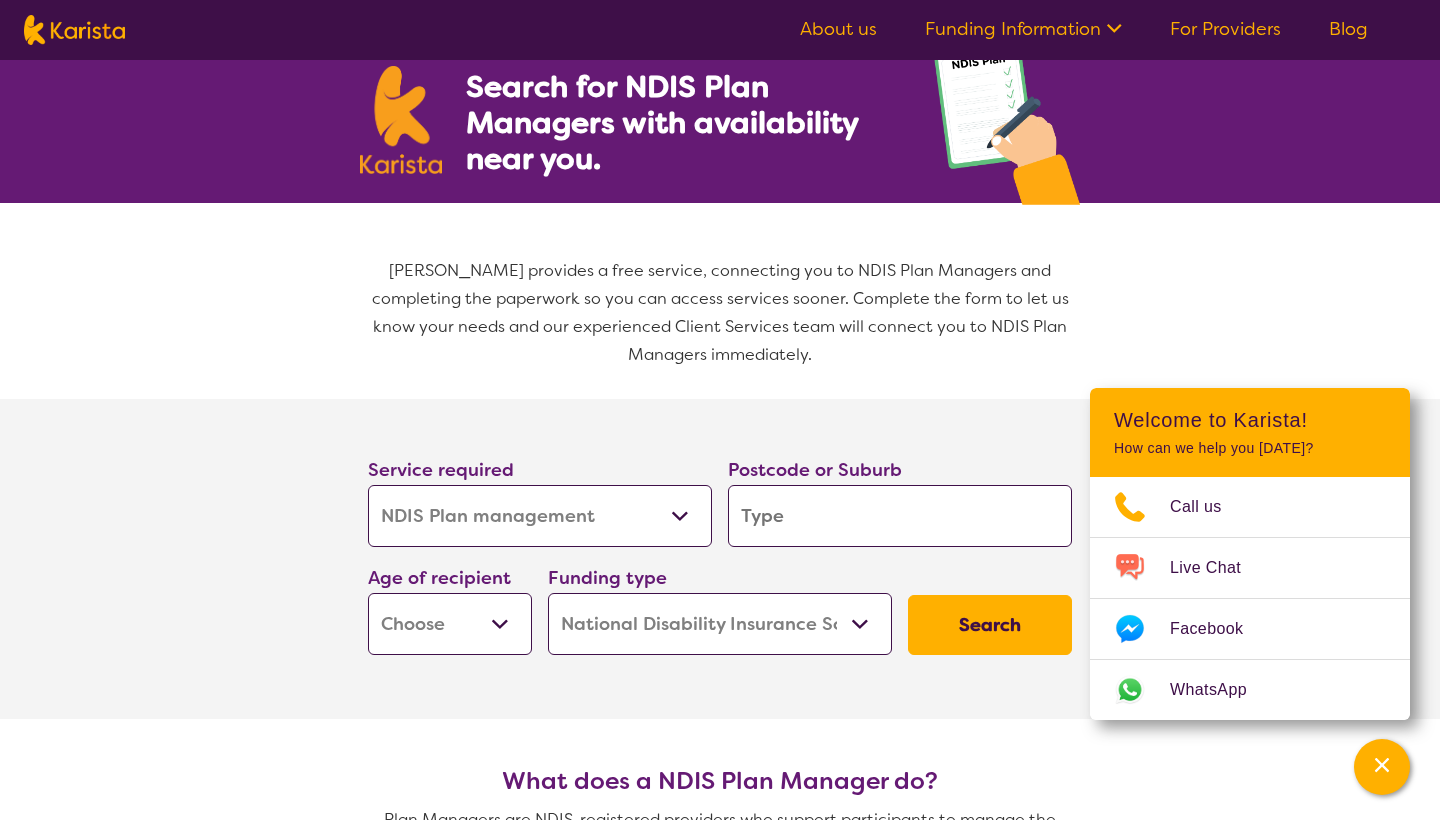 scroll, scrollTop: 134, scrollLeft: 0, axis: vertical 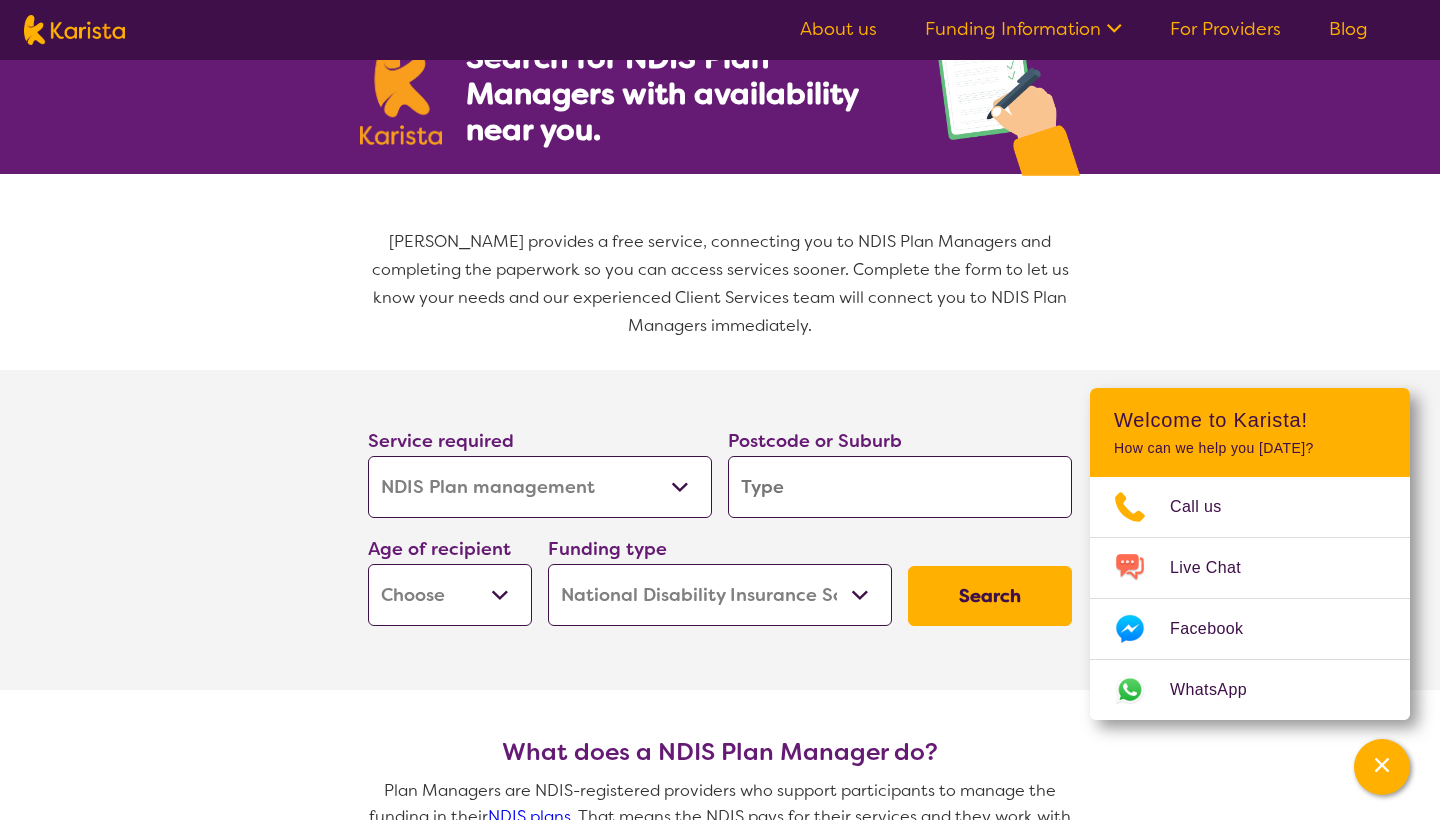 drag, startPoint x: 776, startPoint y: 486, endPoint x: 151, endPoint y: 673, distance: 652.3757 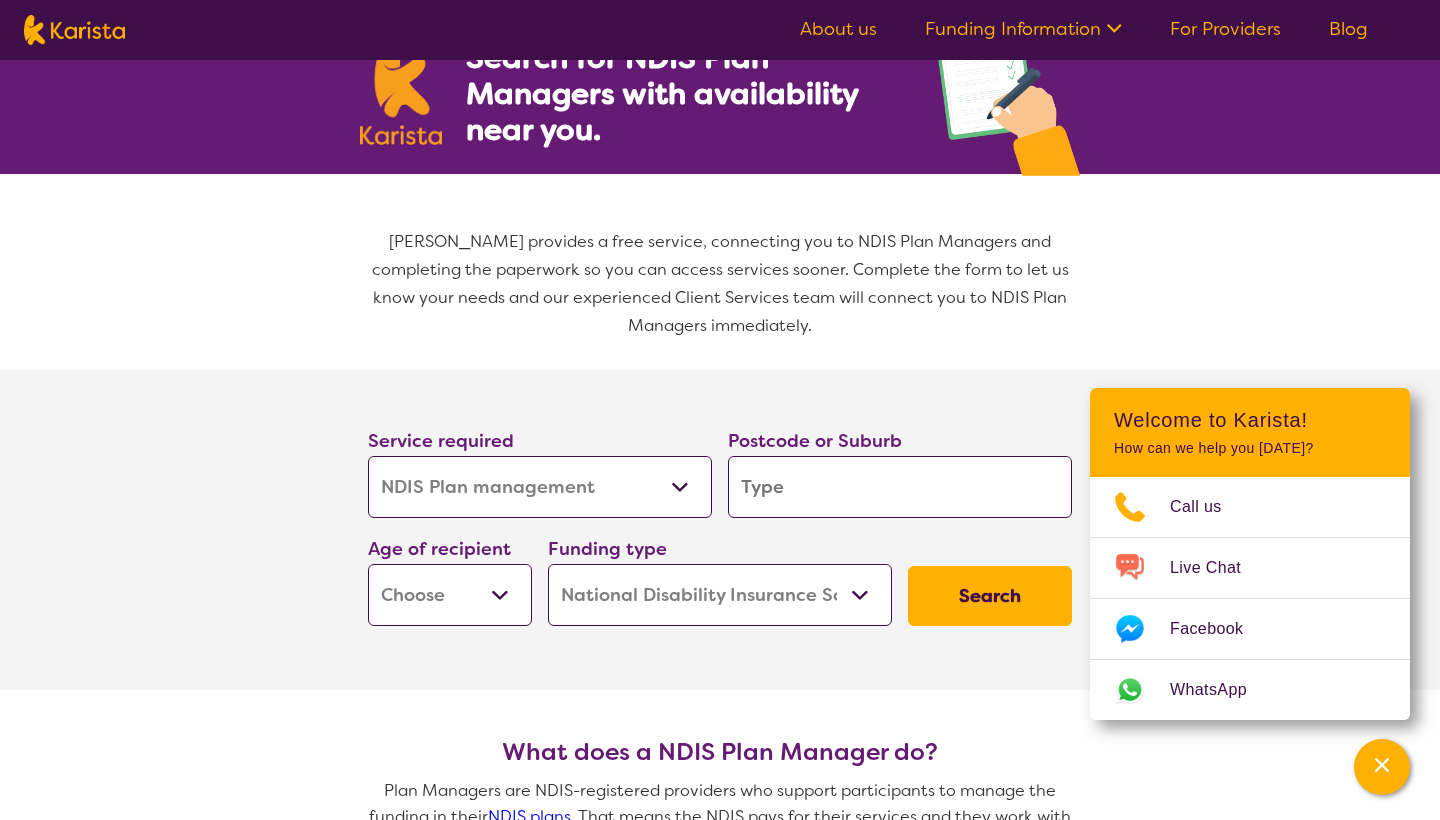select on "AD" 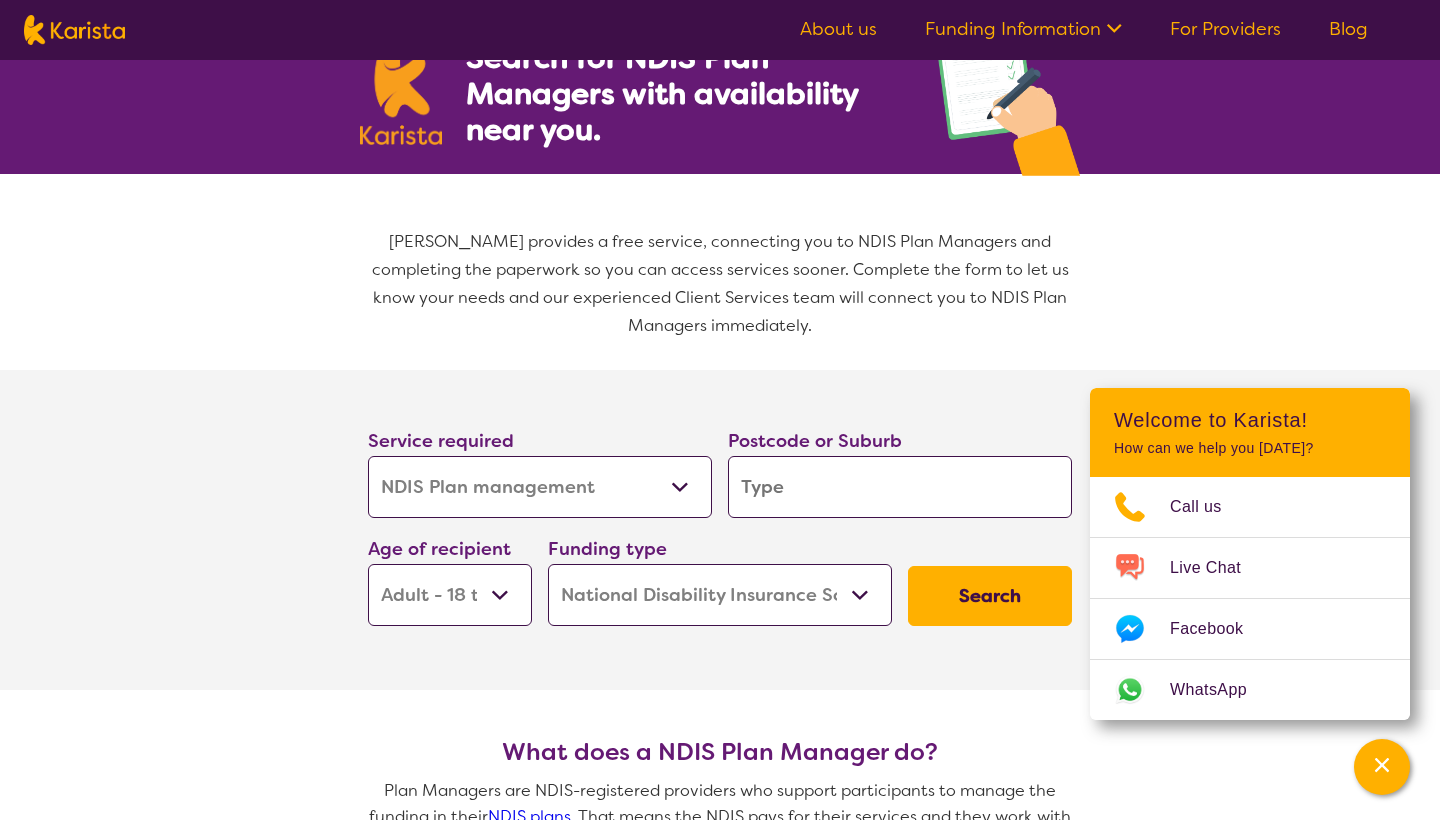 select on "AD" 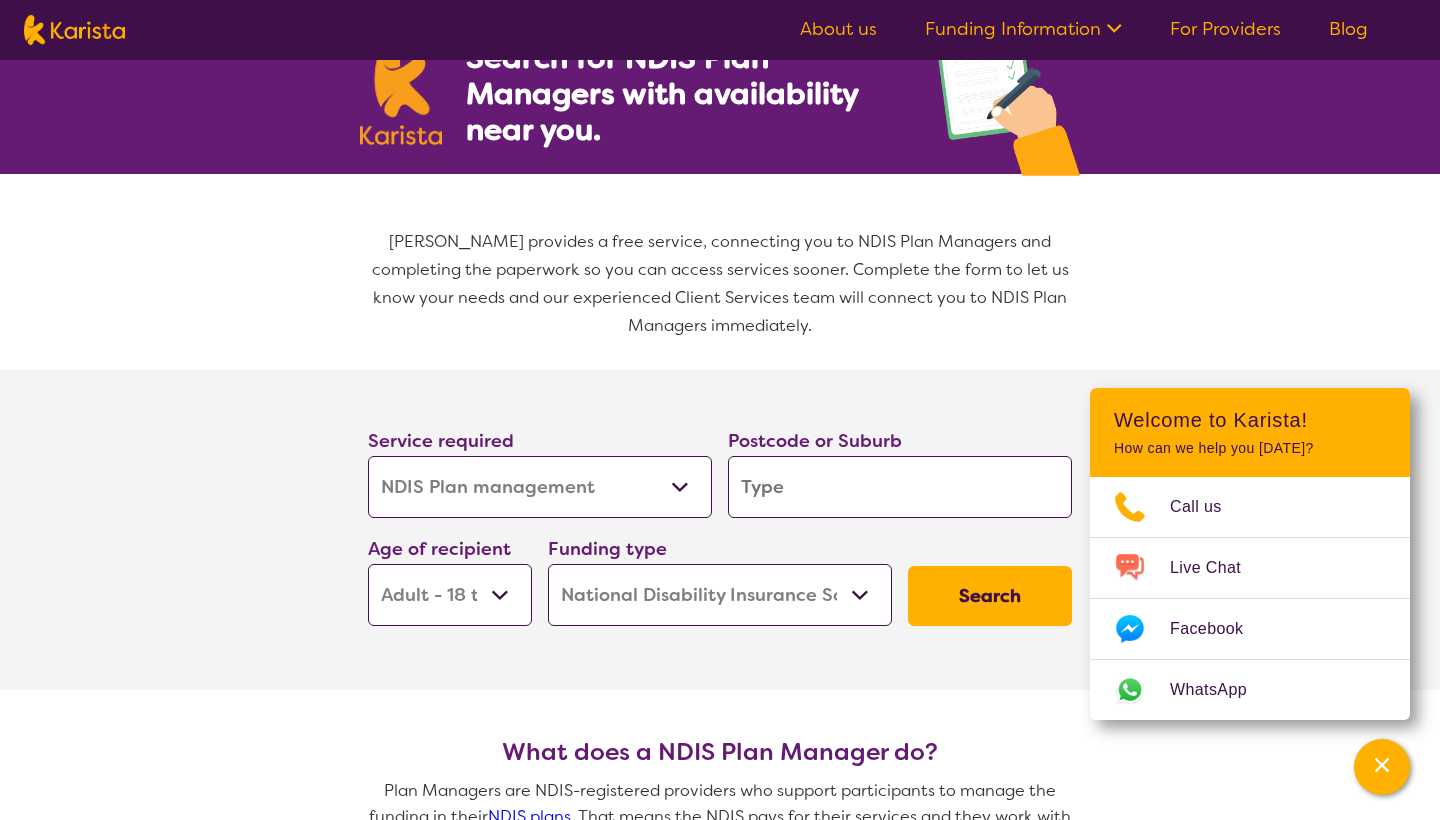 click at bounding box center (900, 487) 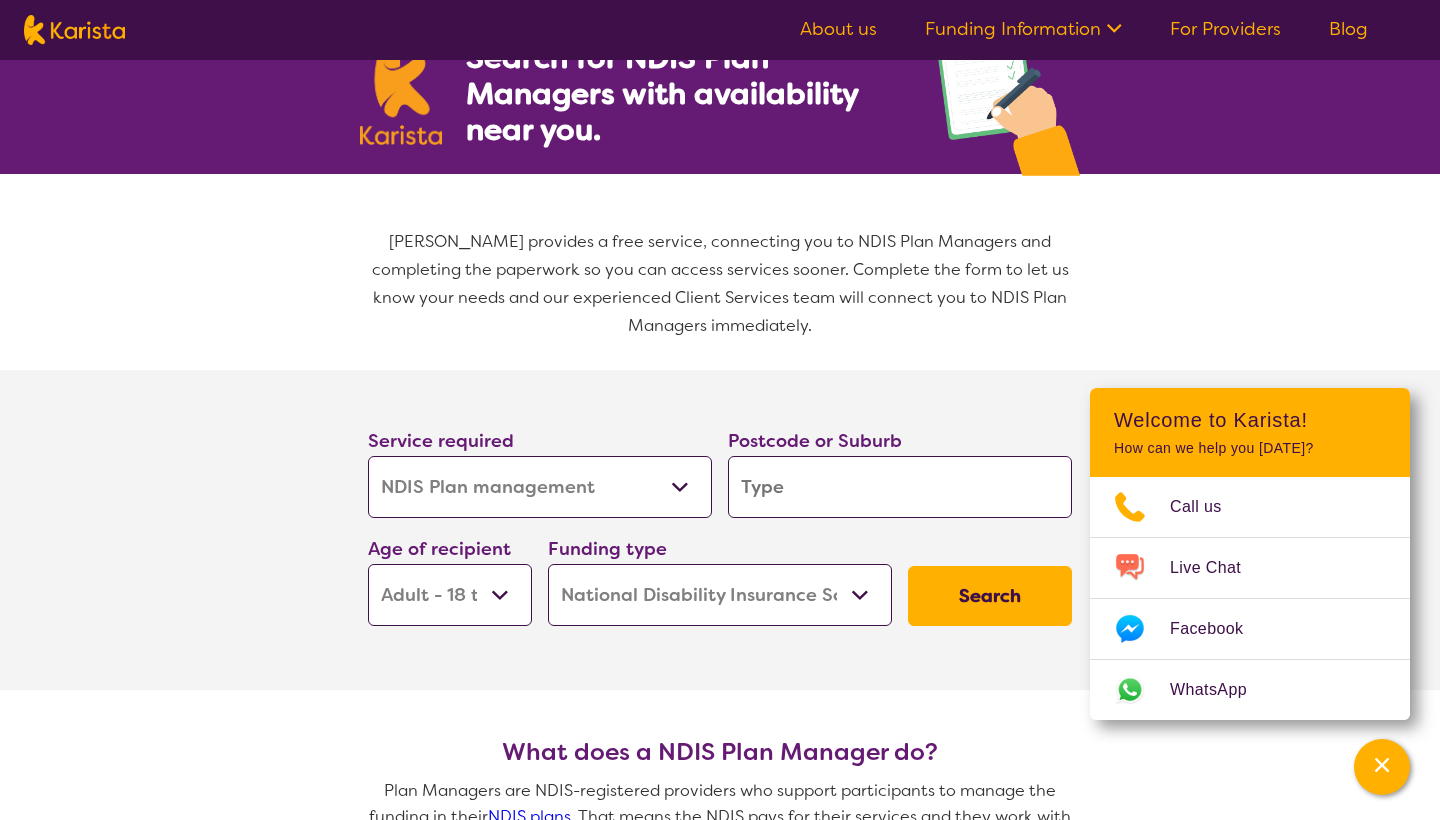 type on "s" 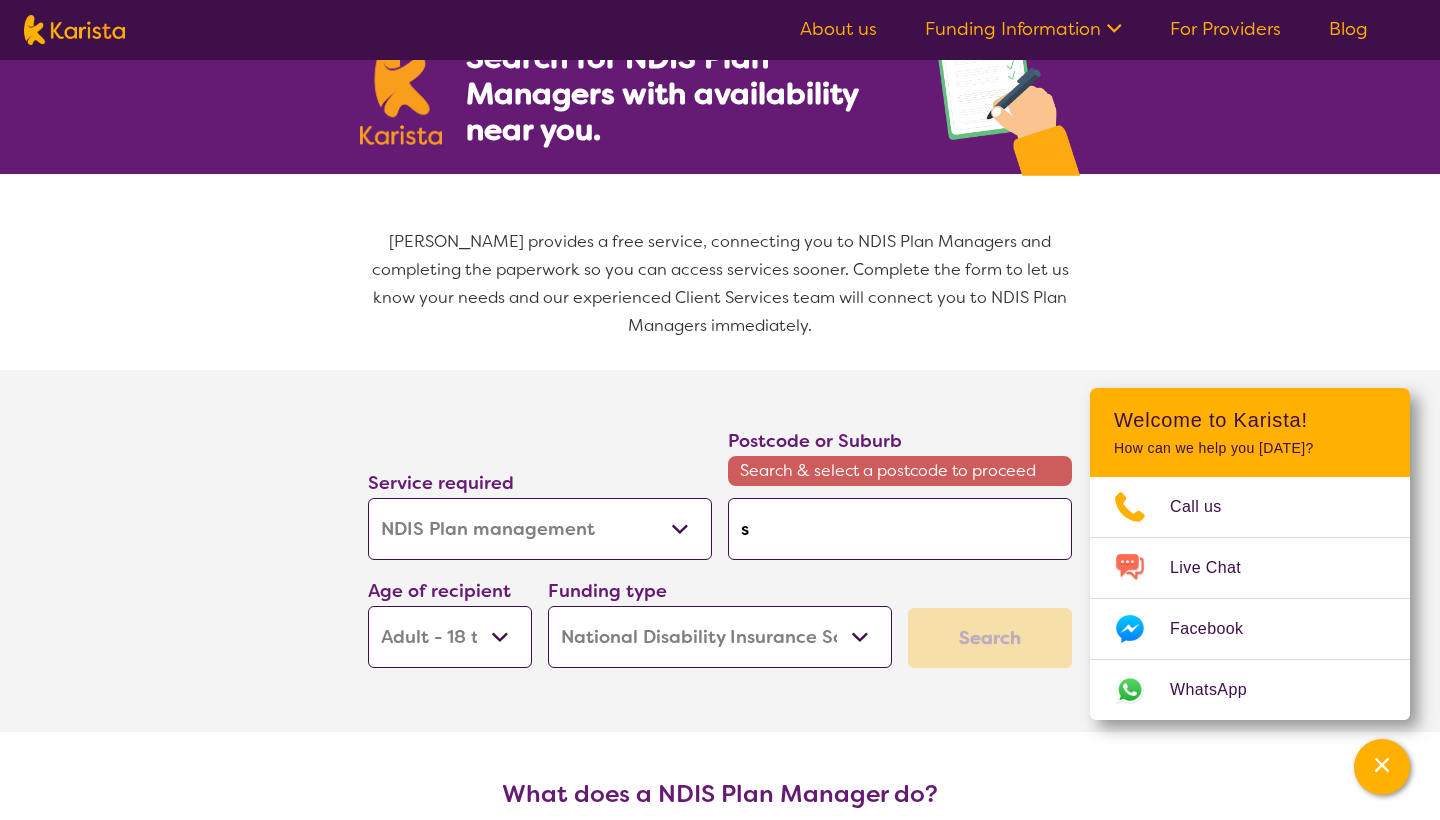 type on "su" 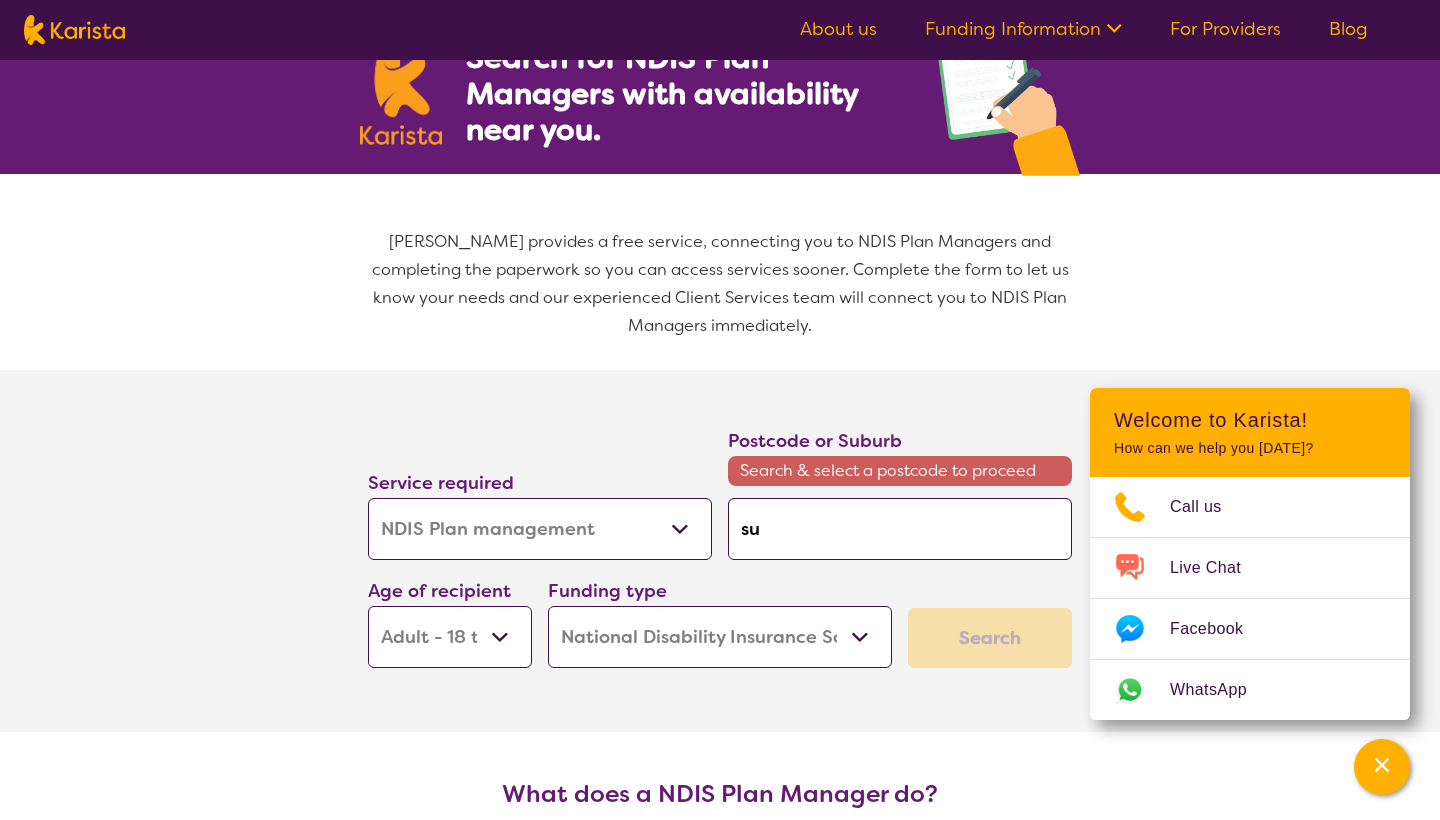 type on "sun" 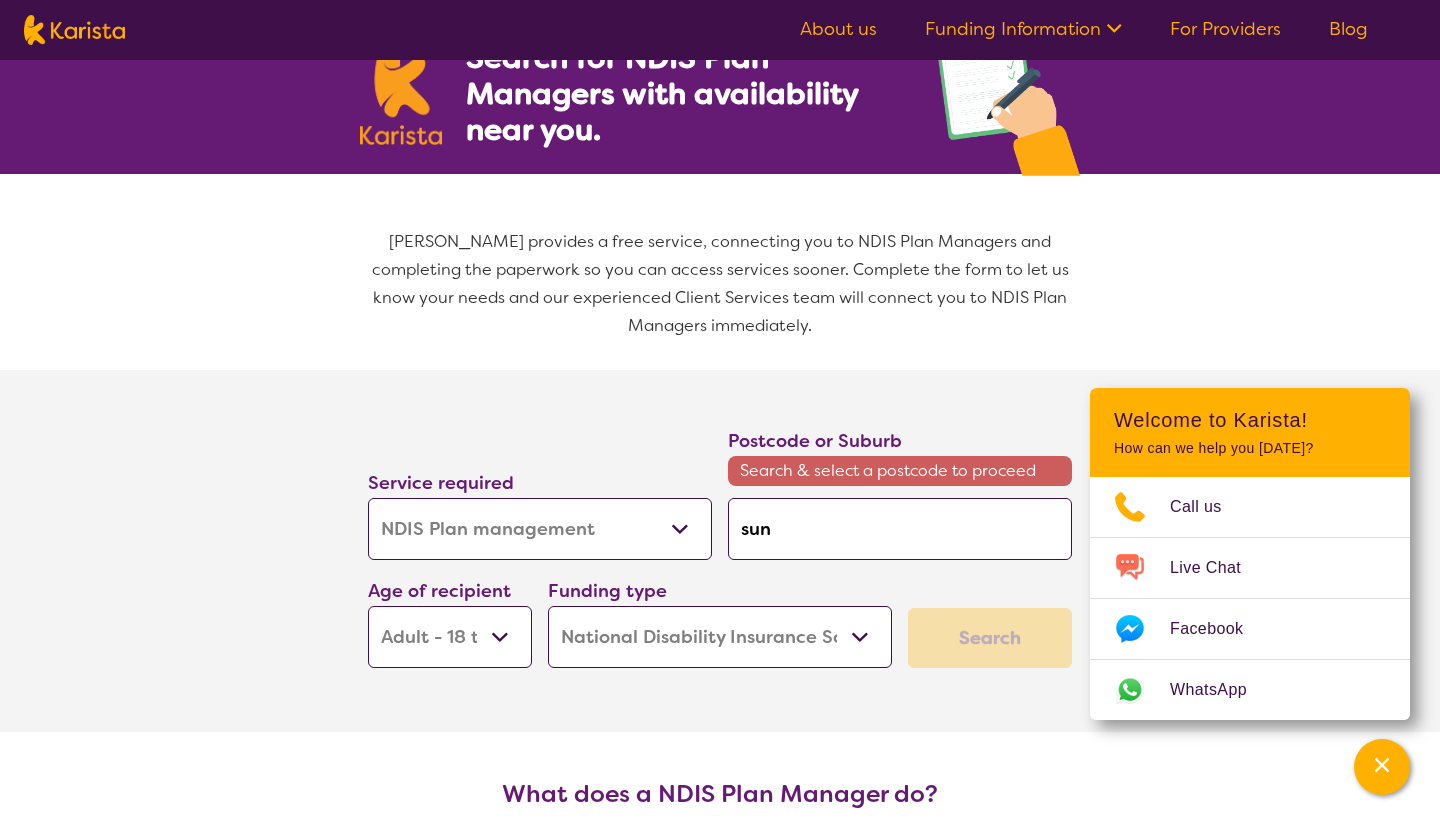 type on "sunn" 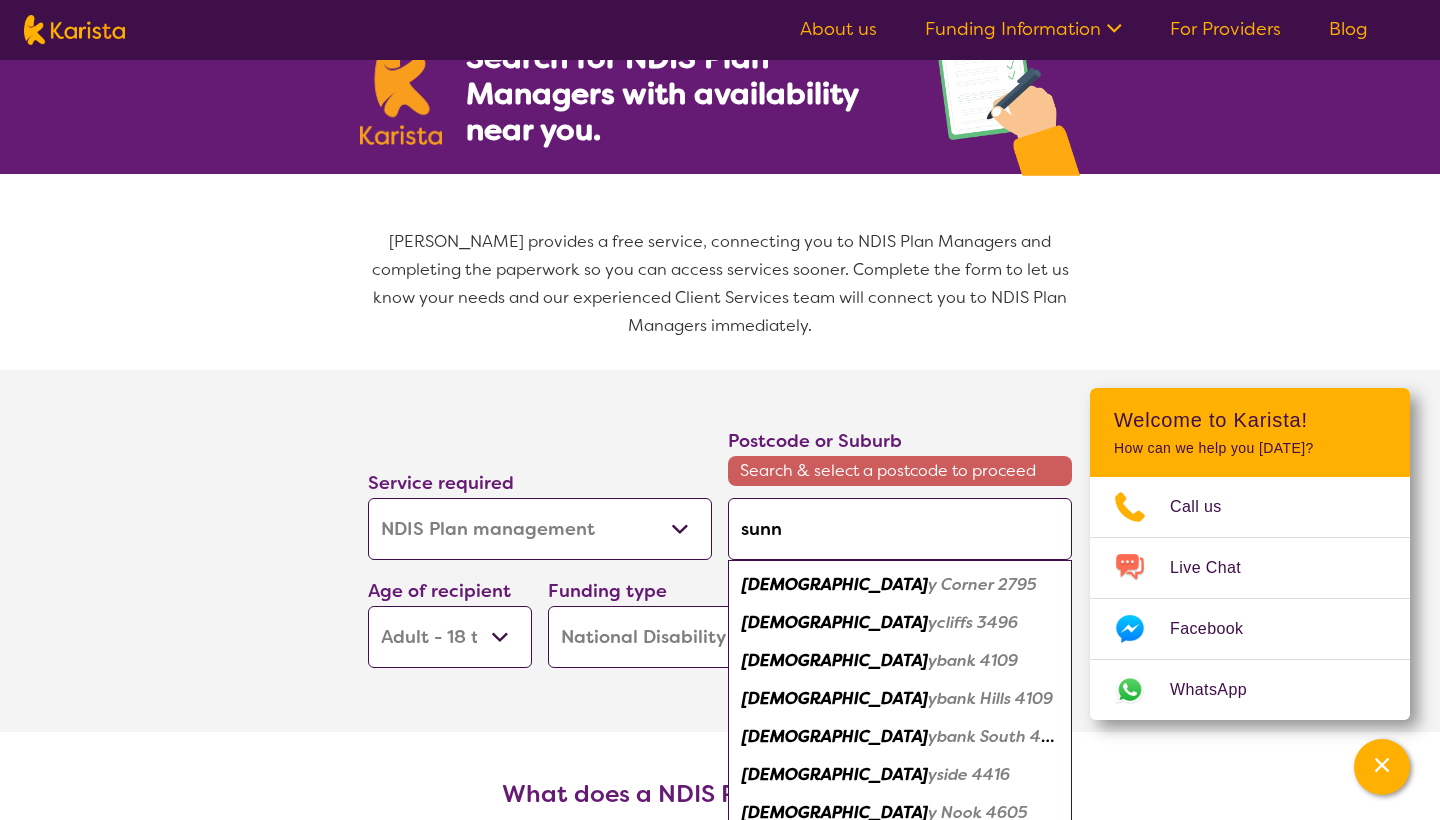 type on "sunnu" 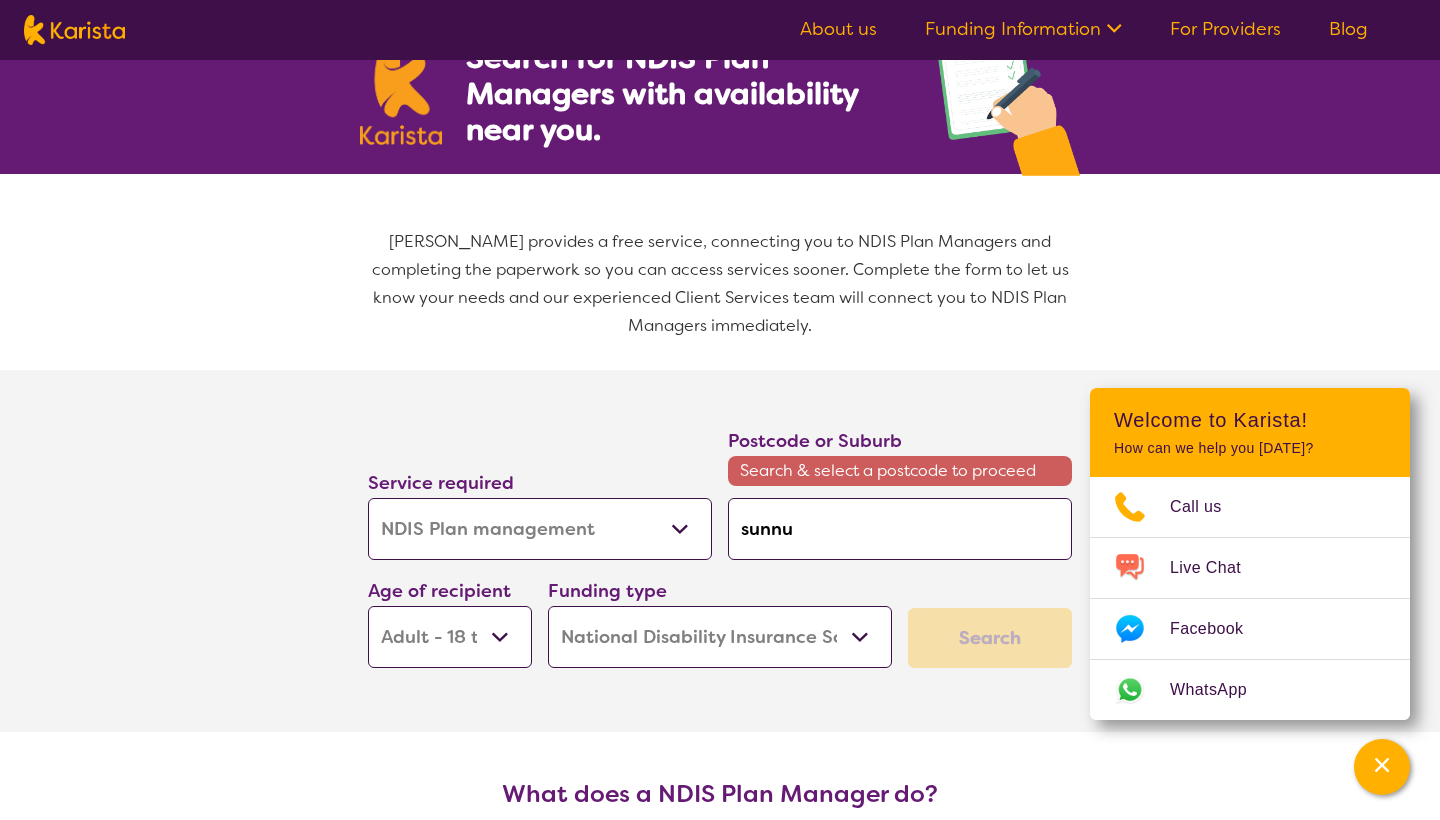 type on "sunn" 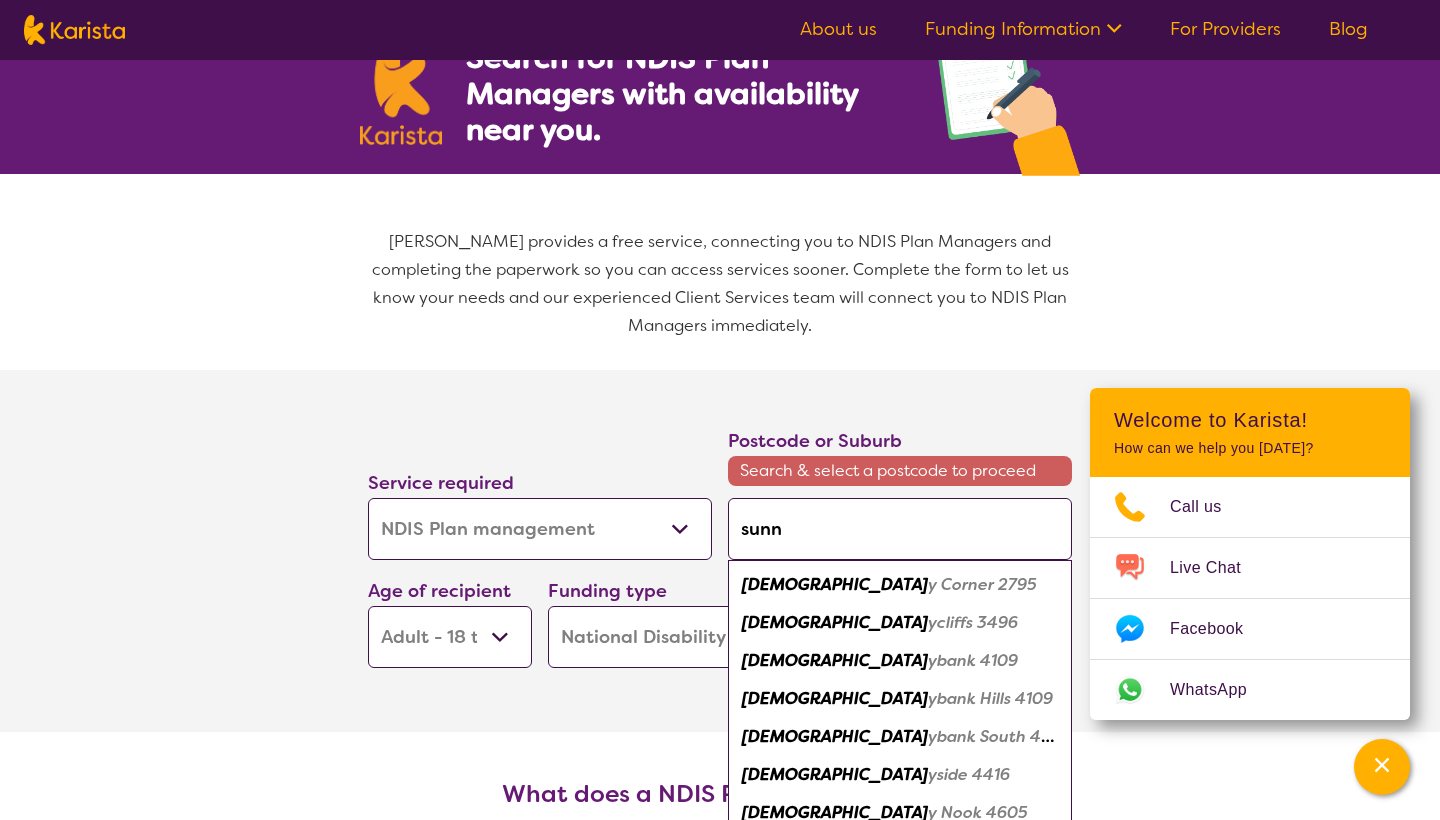 type on "sun" 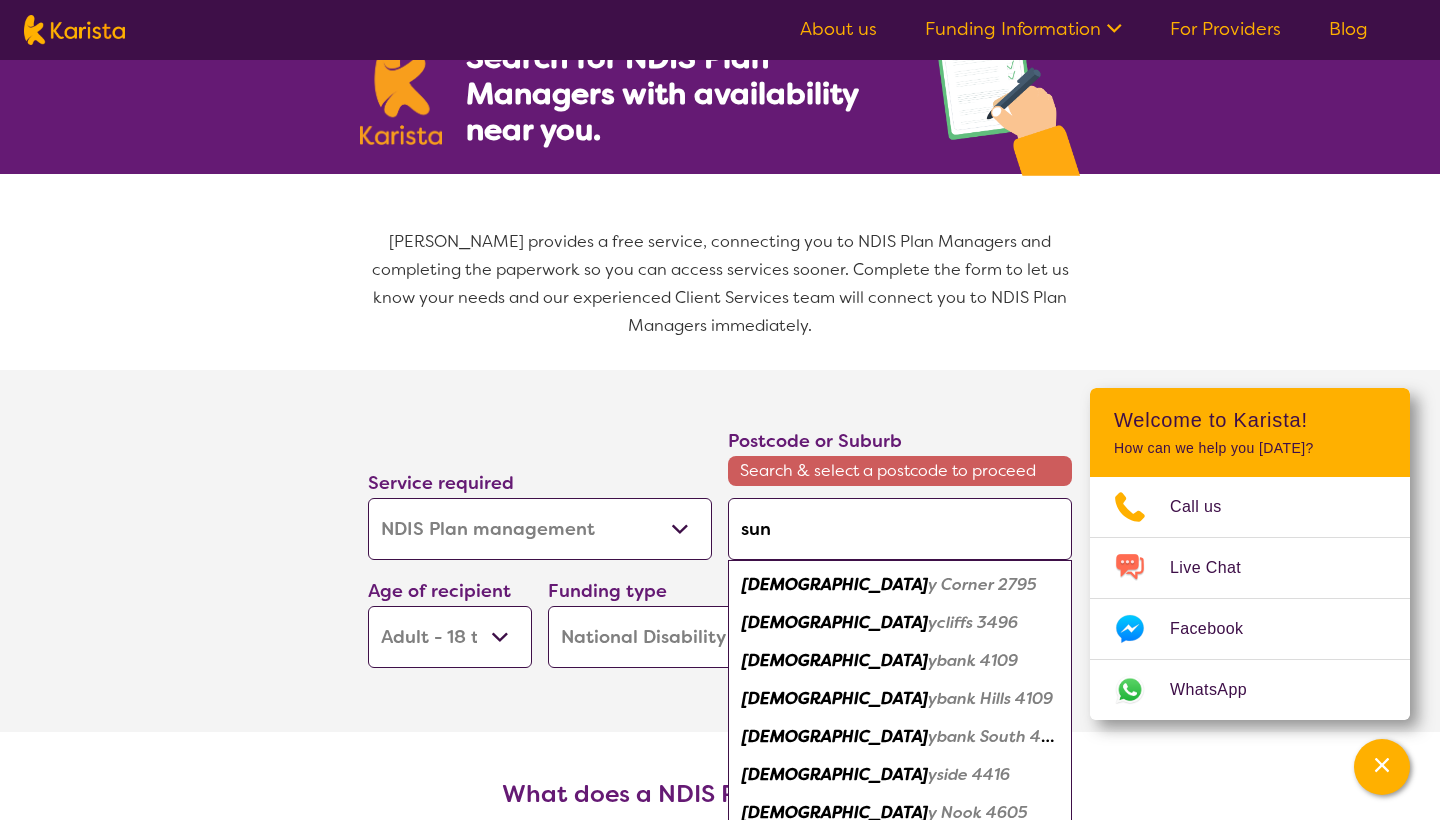type on "su" 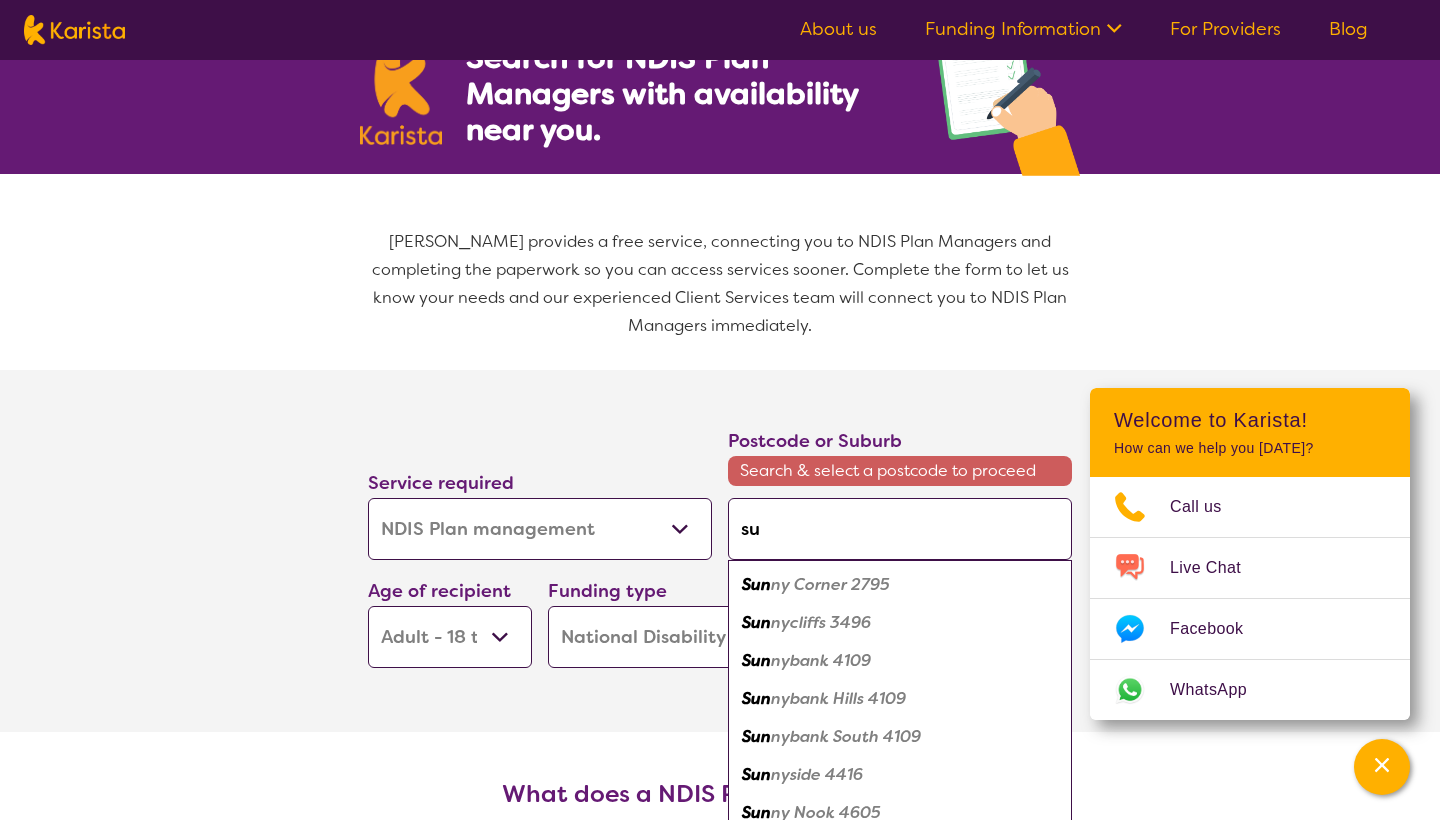 type on "s" 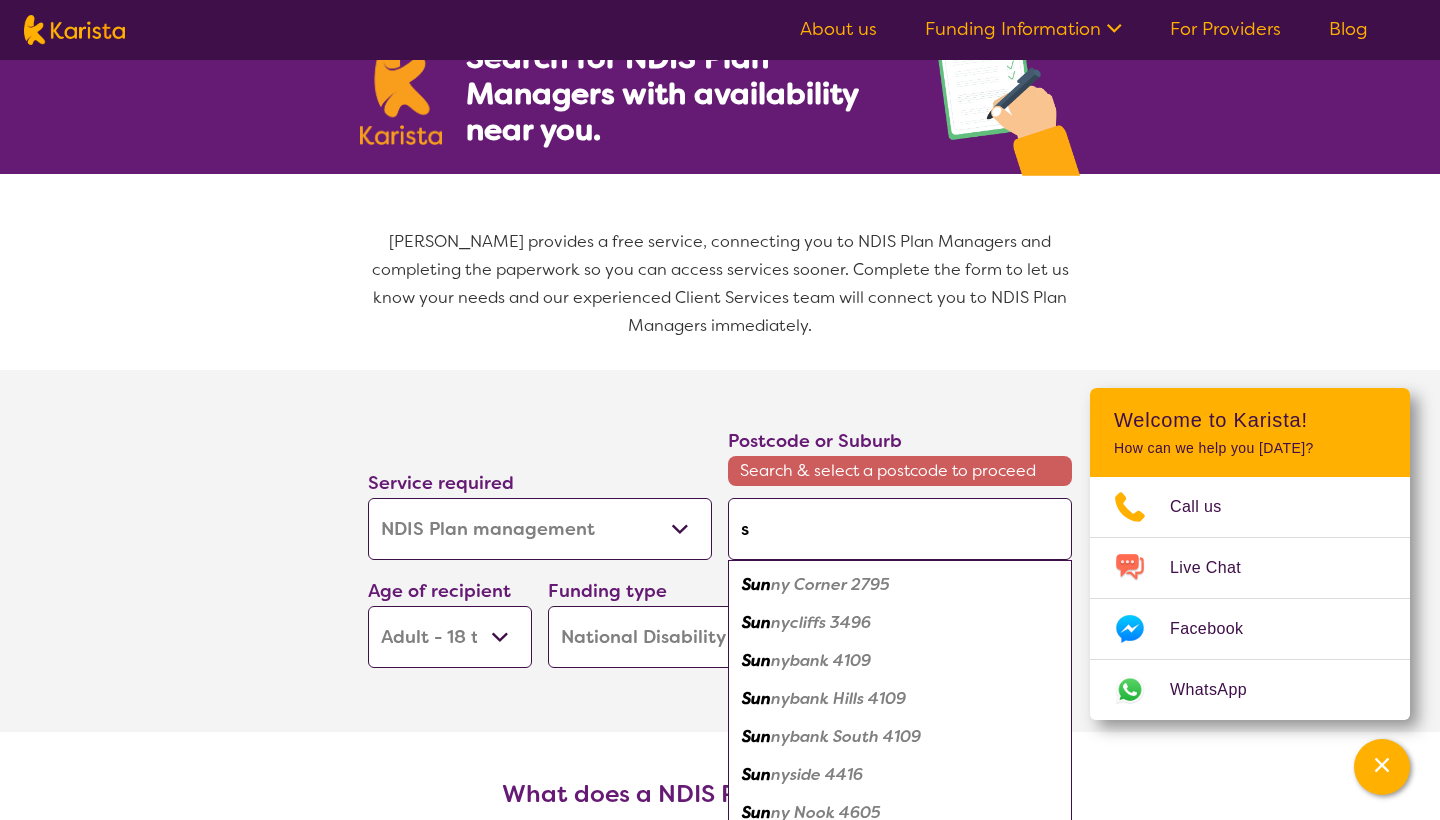 type 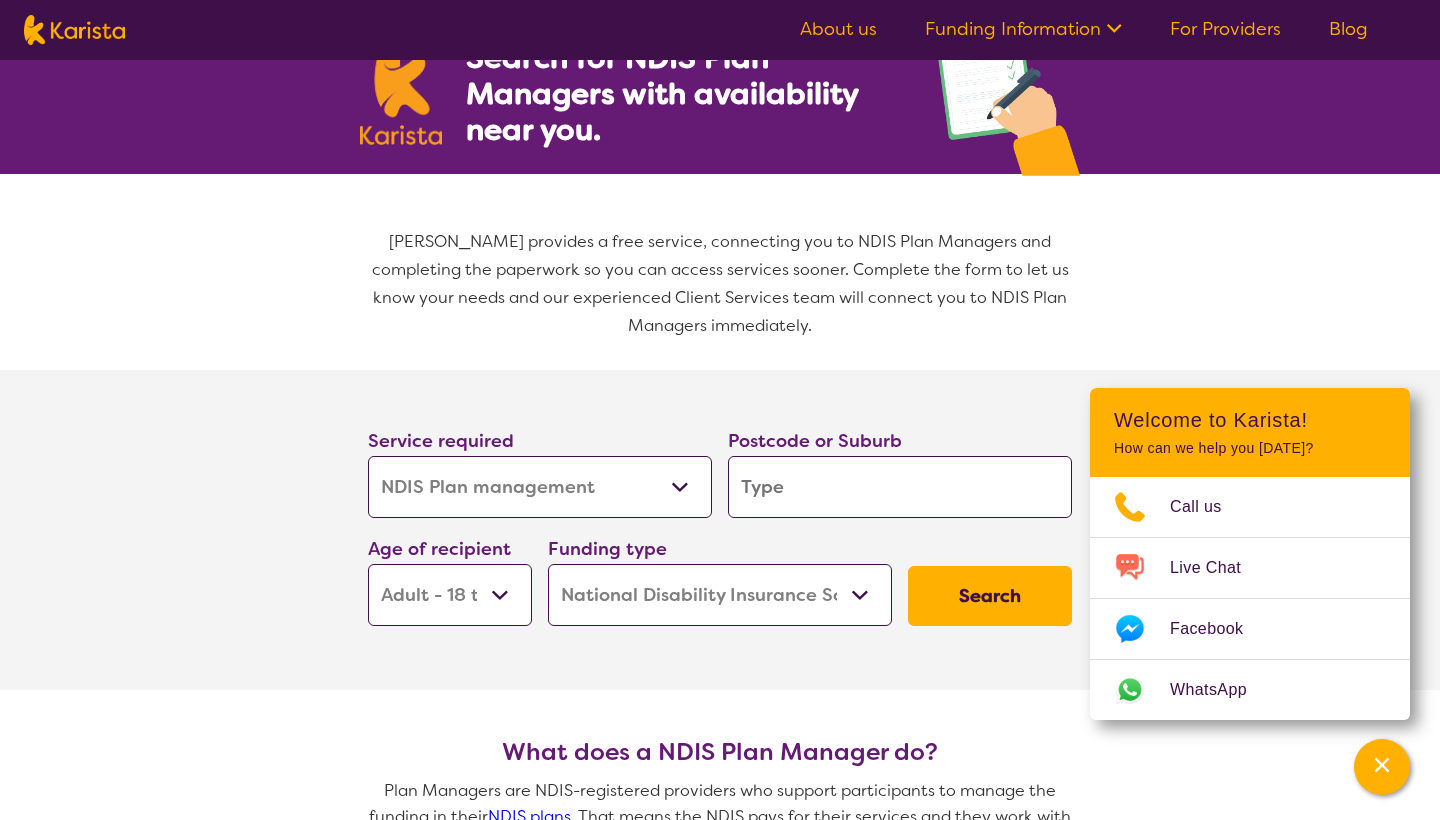 type on "S" 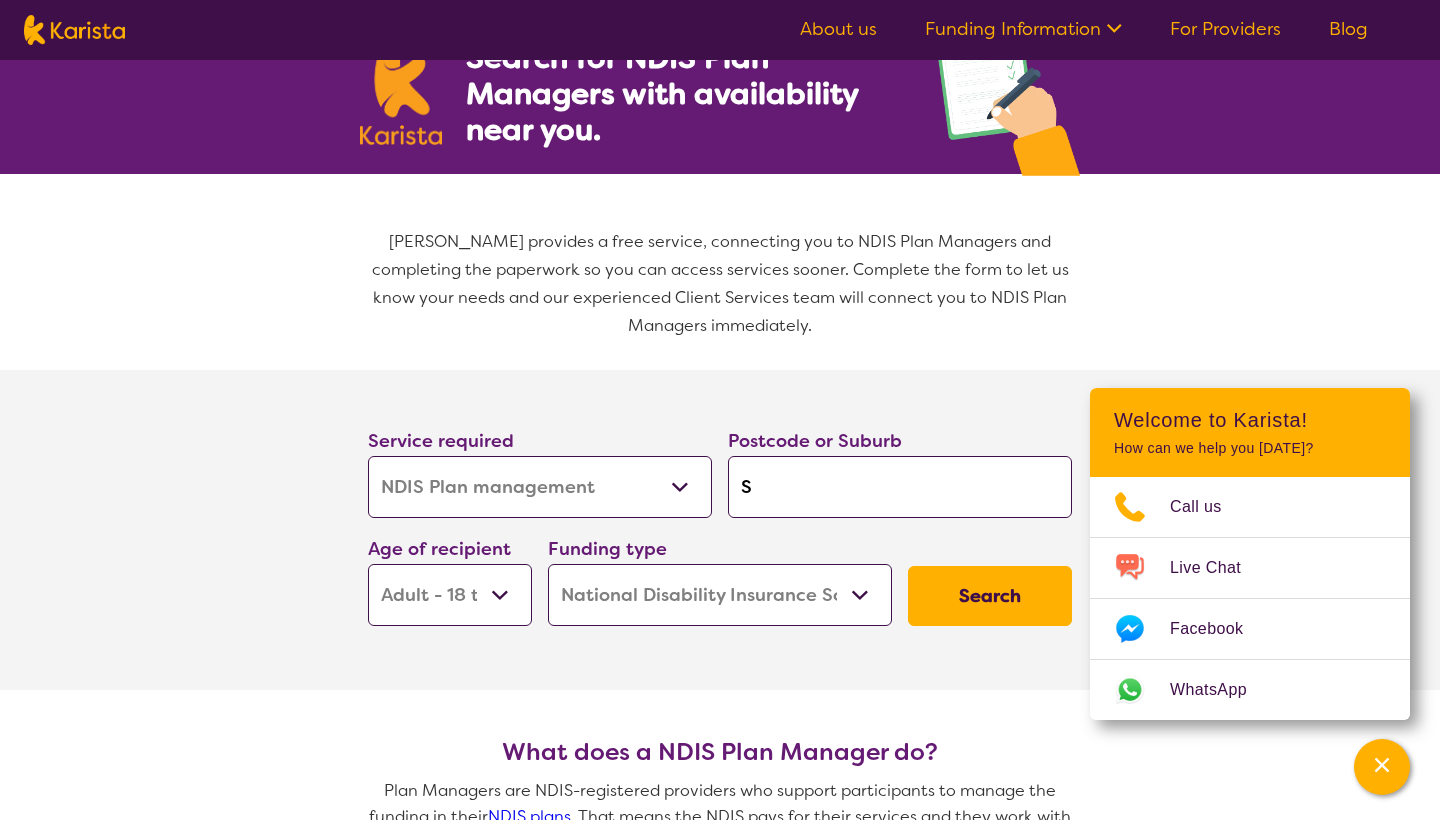 type on "SU" 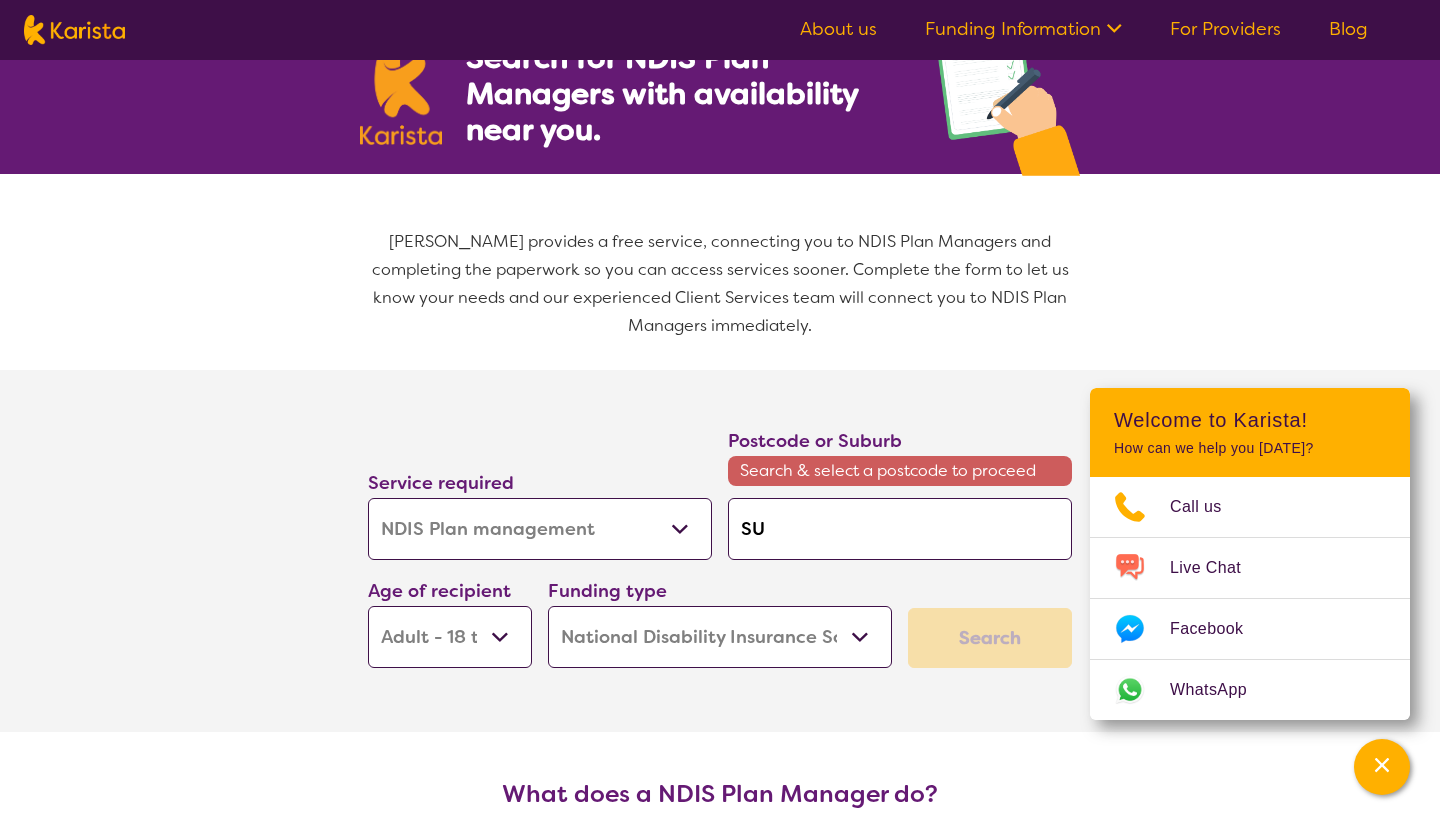 type on "SUn" 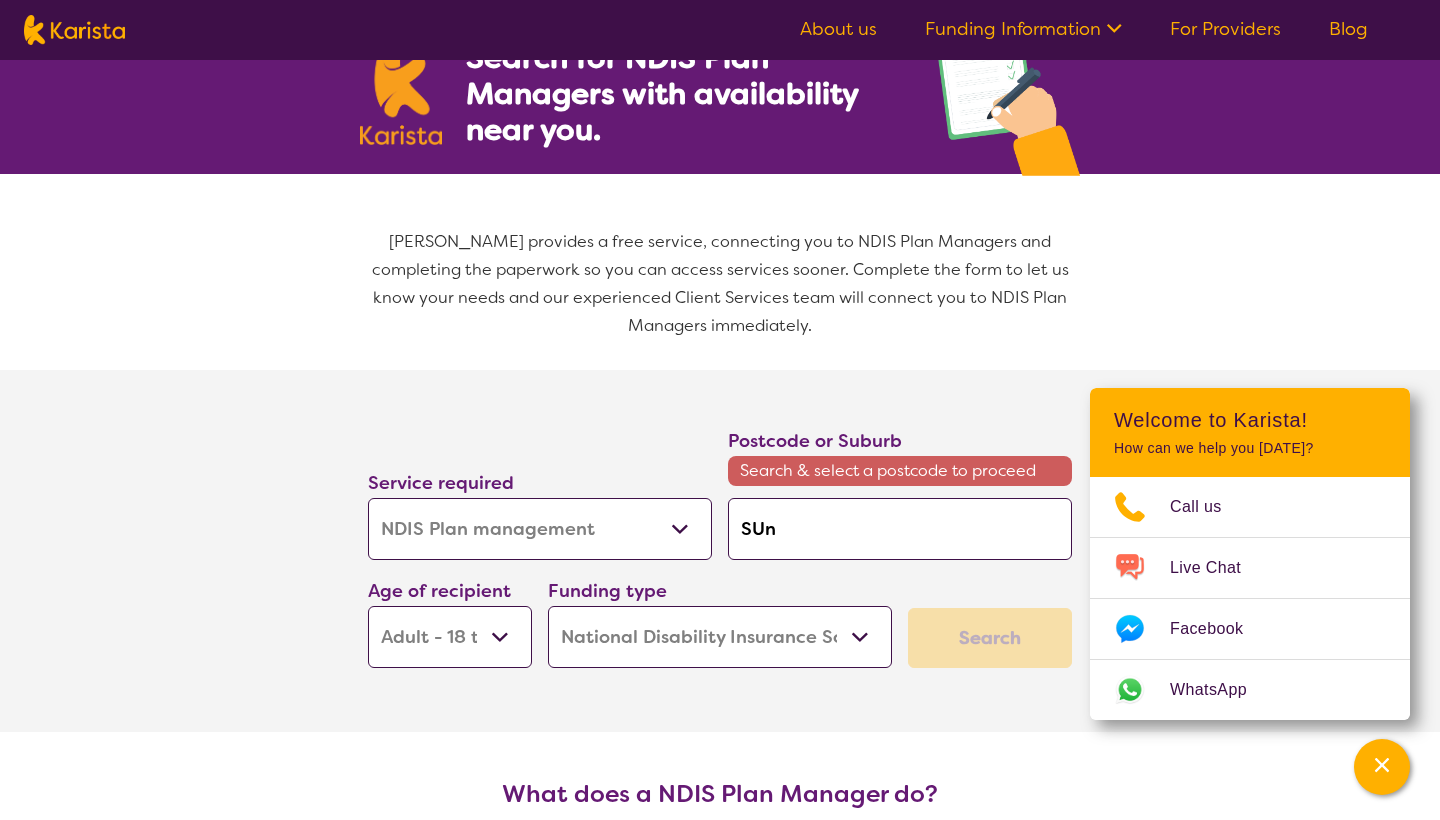 type on "SUnn" 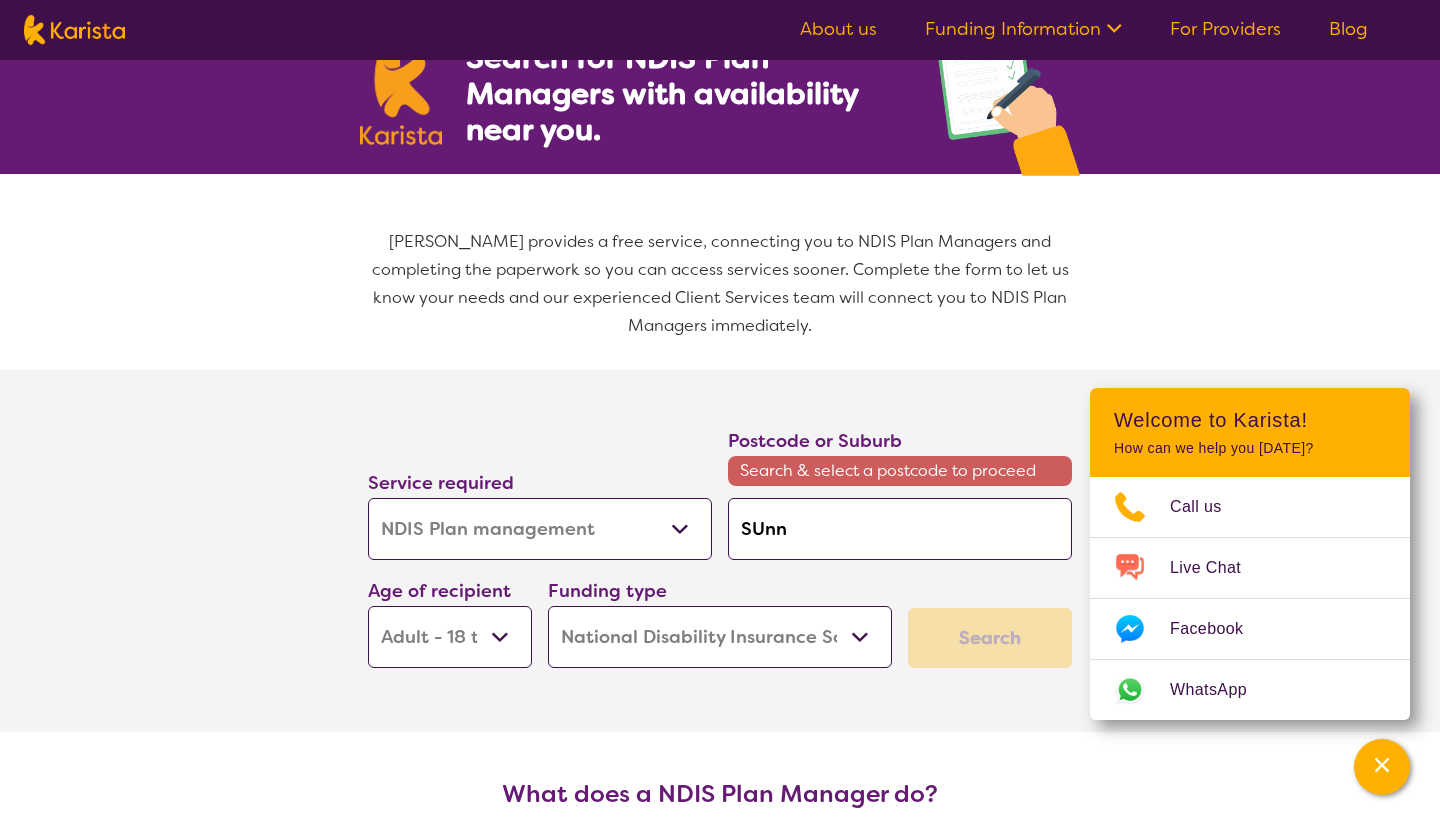 type on "SUnn" 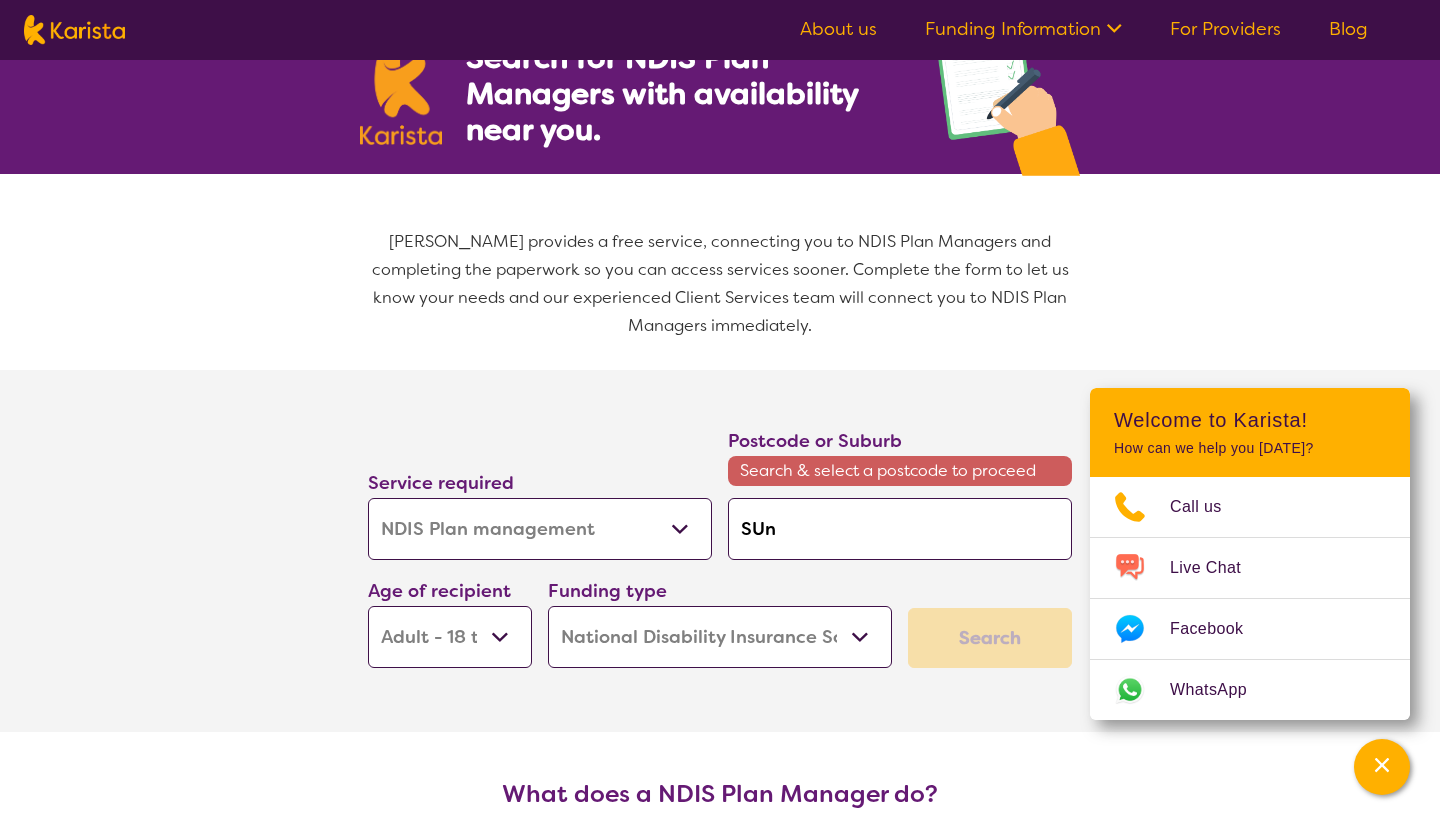 type on "SUn" 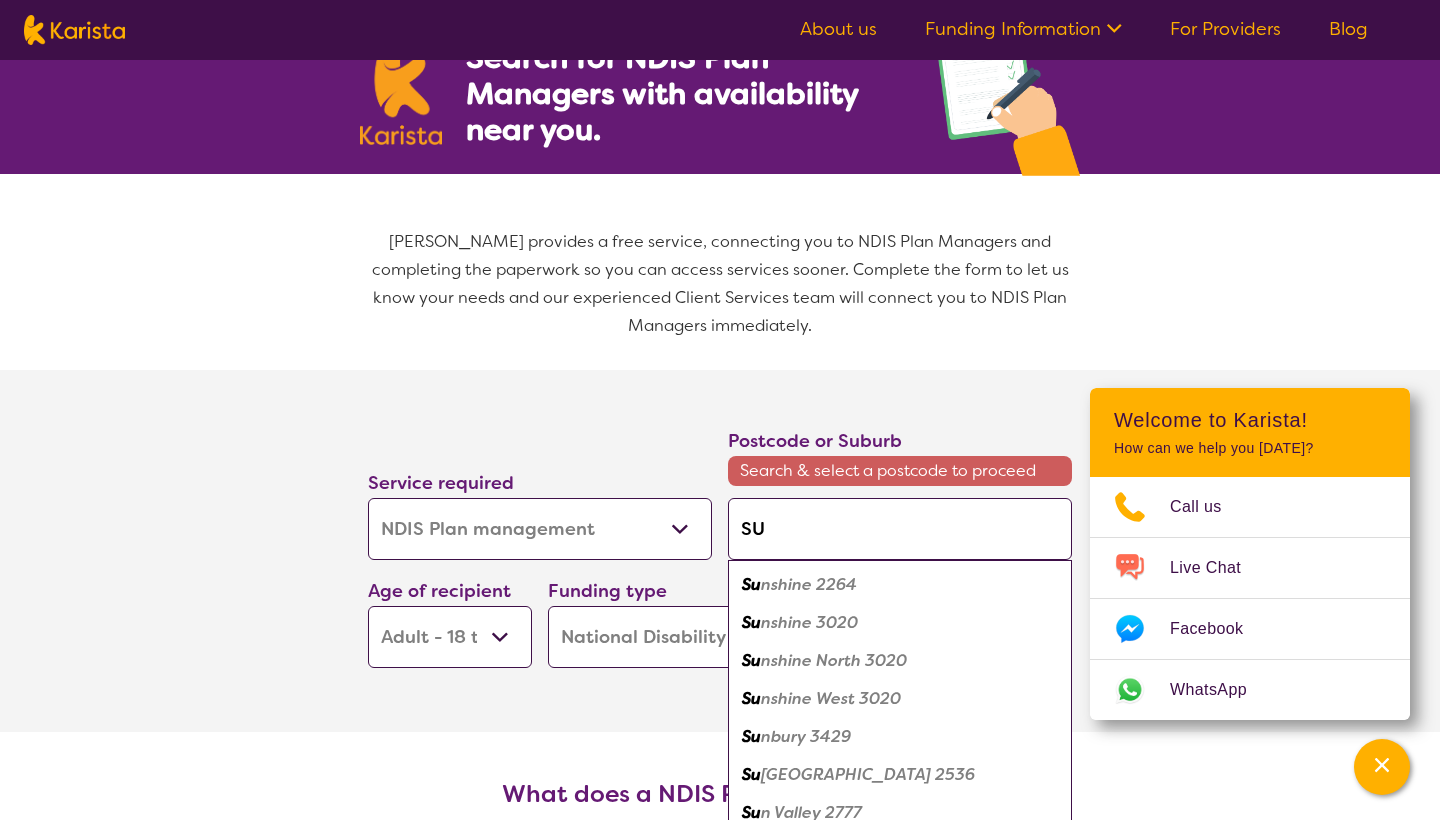 type on "S" 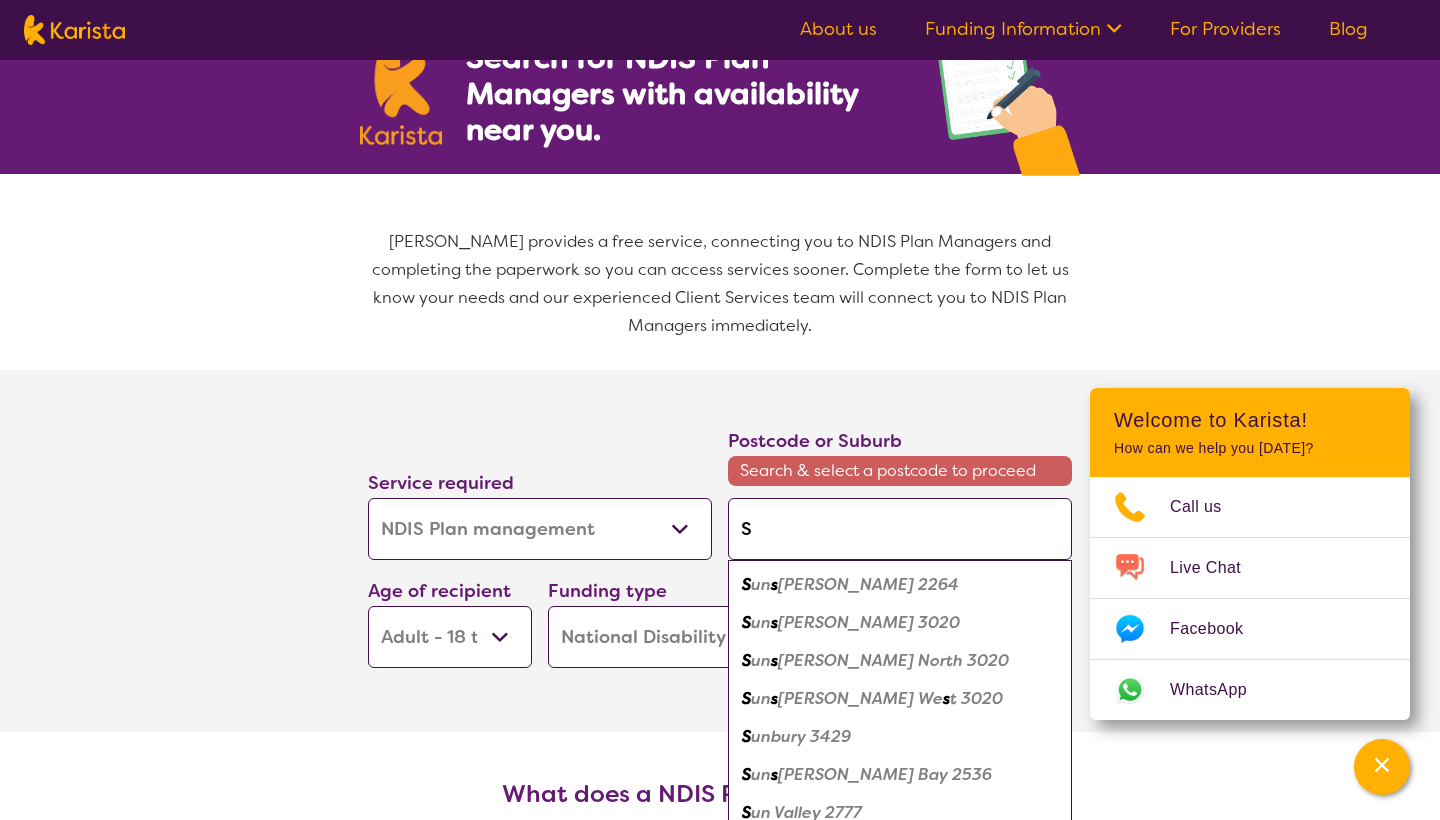 type on "Su" 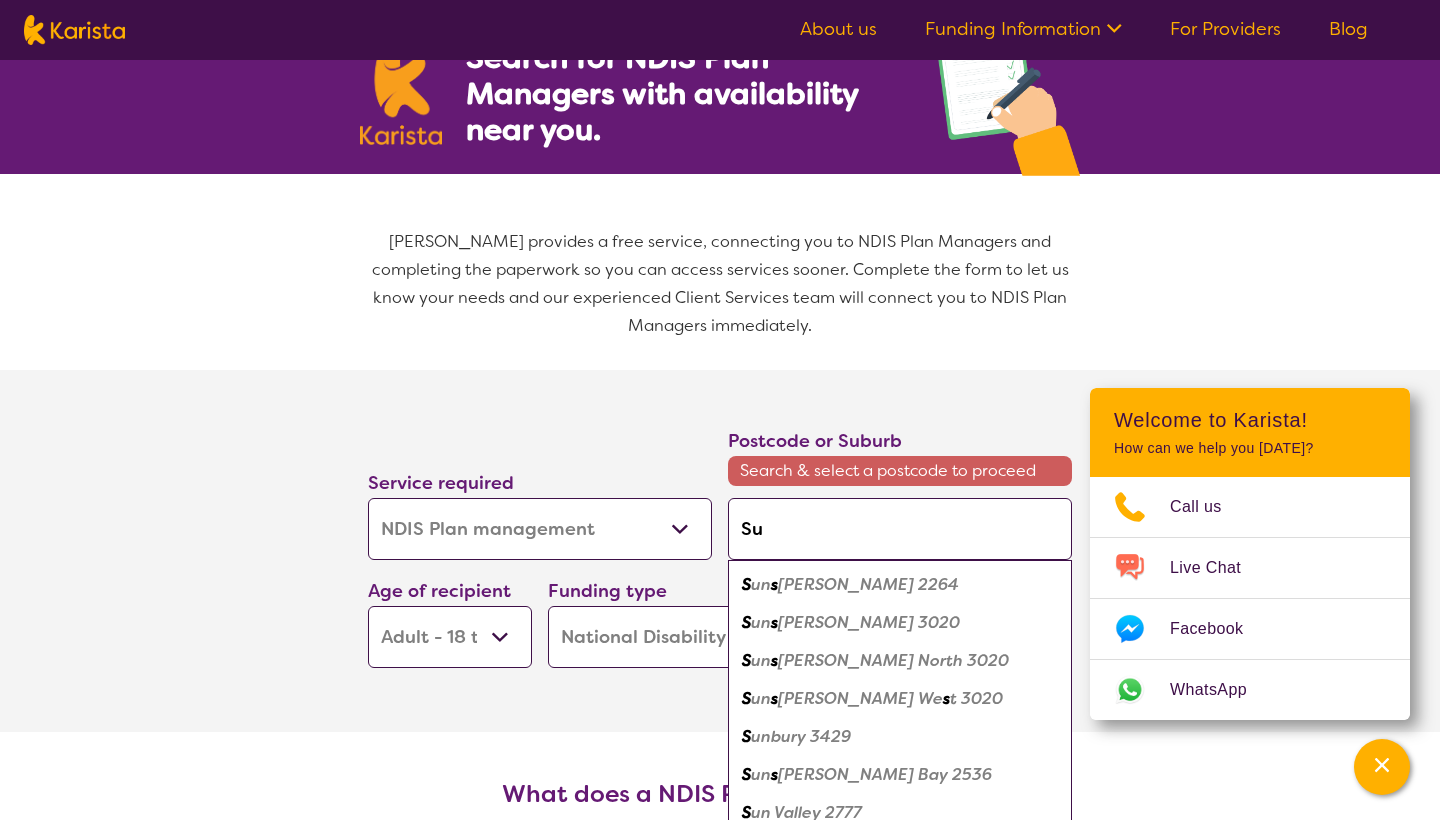 type on "Sun" 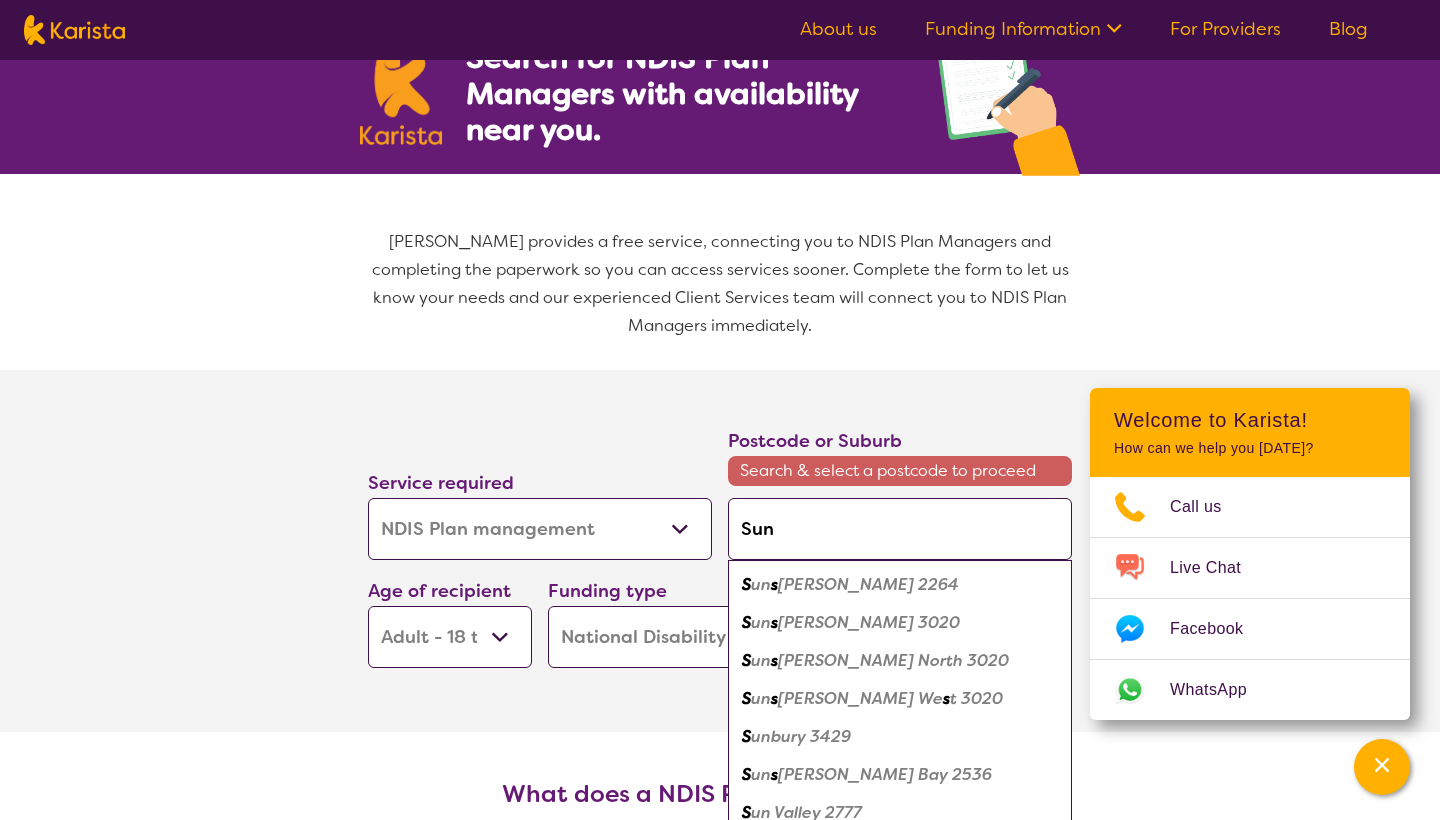 type on "[DEMOGRAPHIC_DATA]" 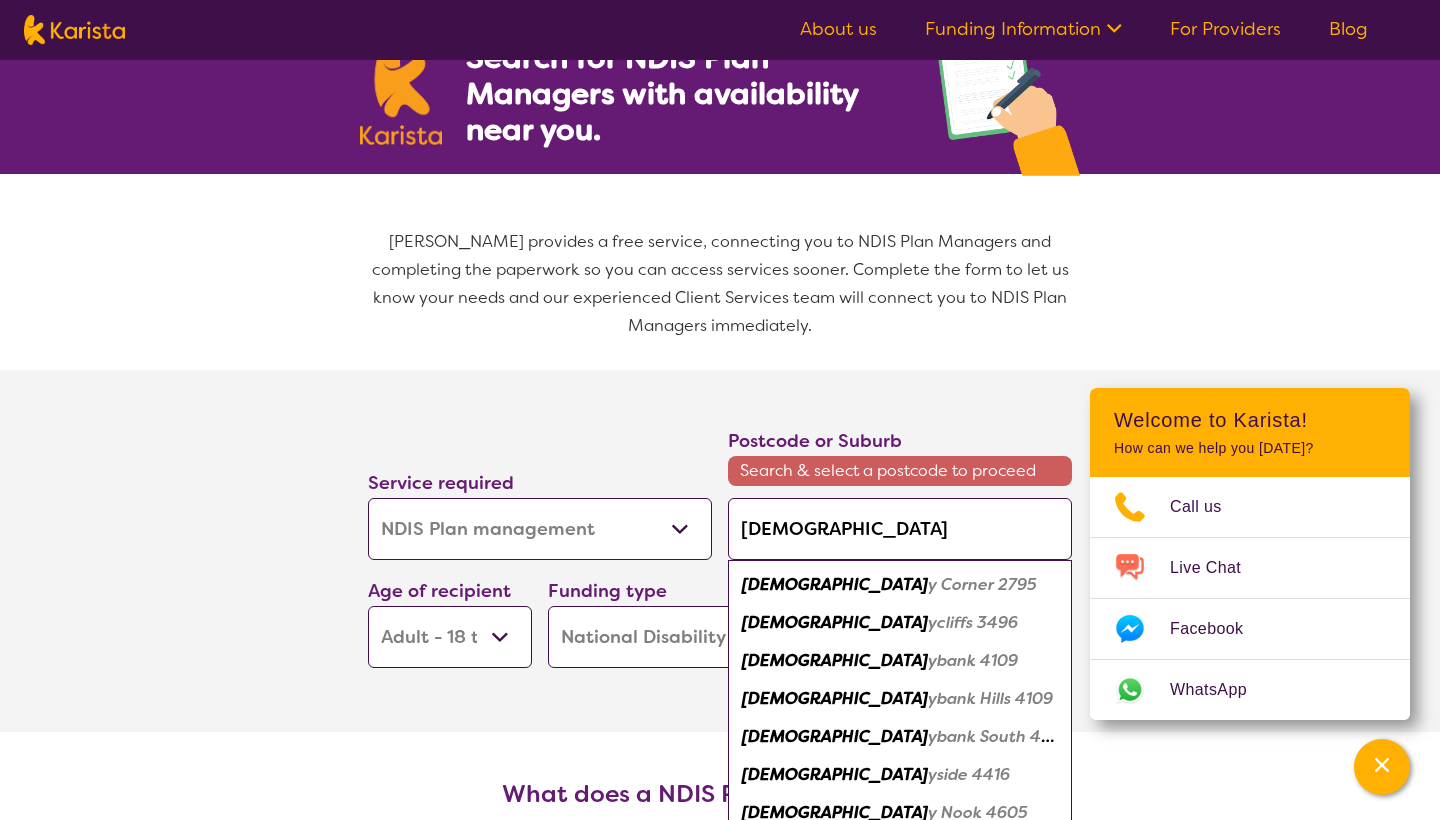 type on "Sunny" 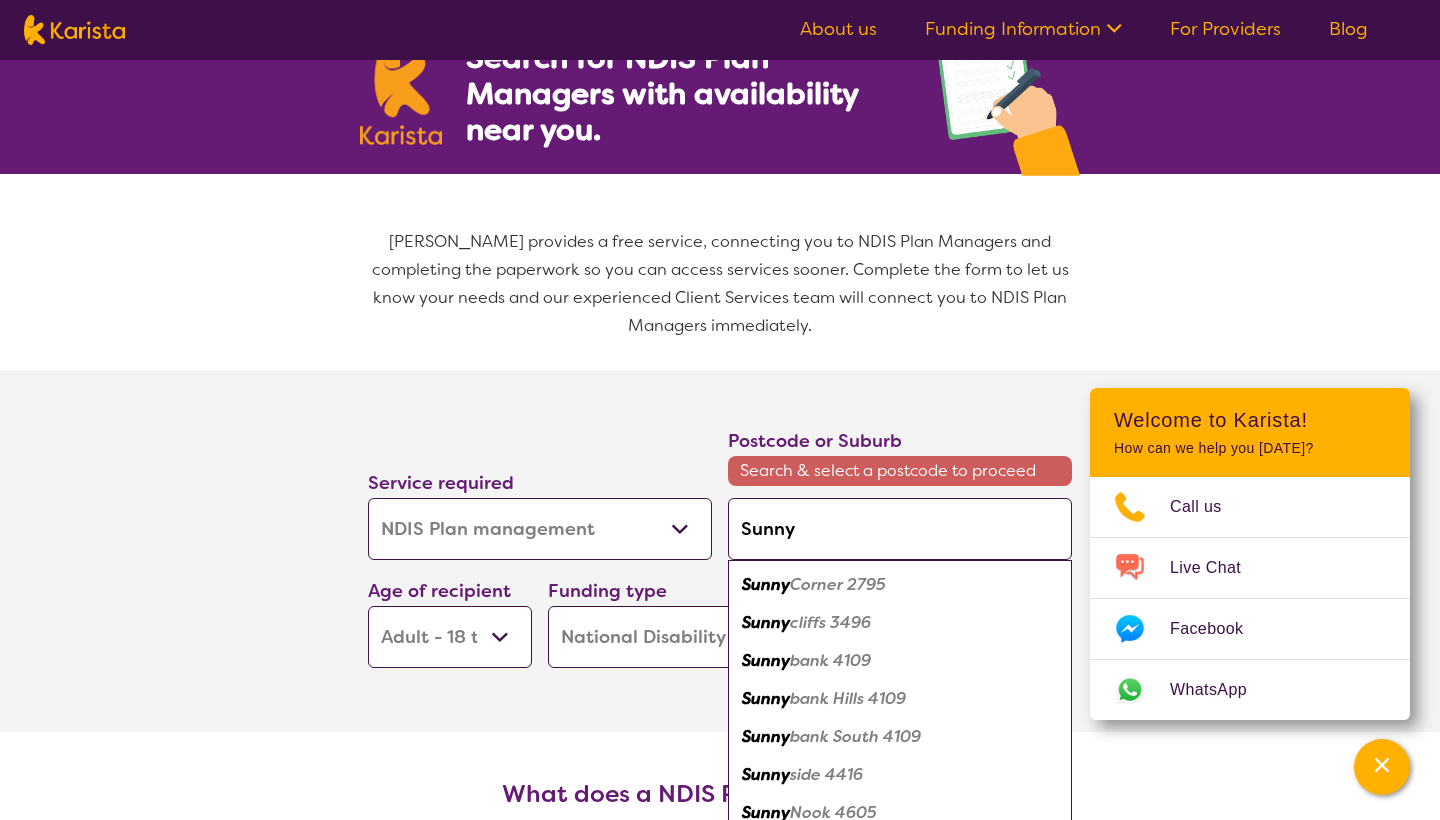 type on "Sunnyb" 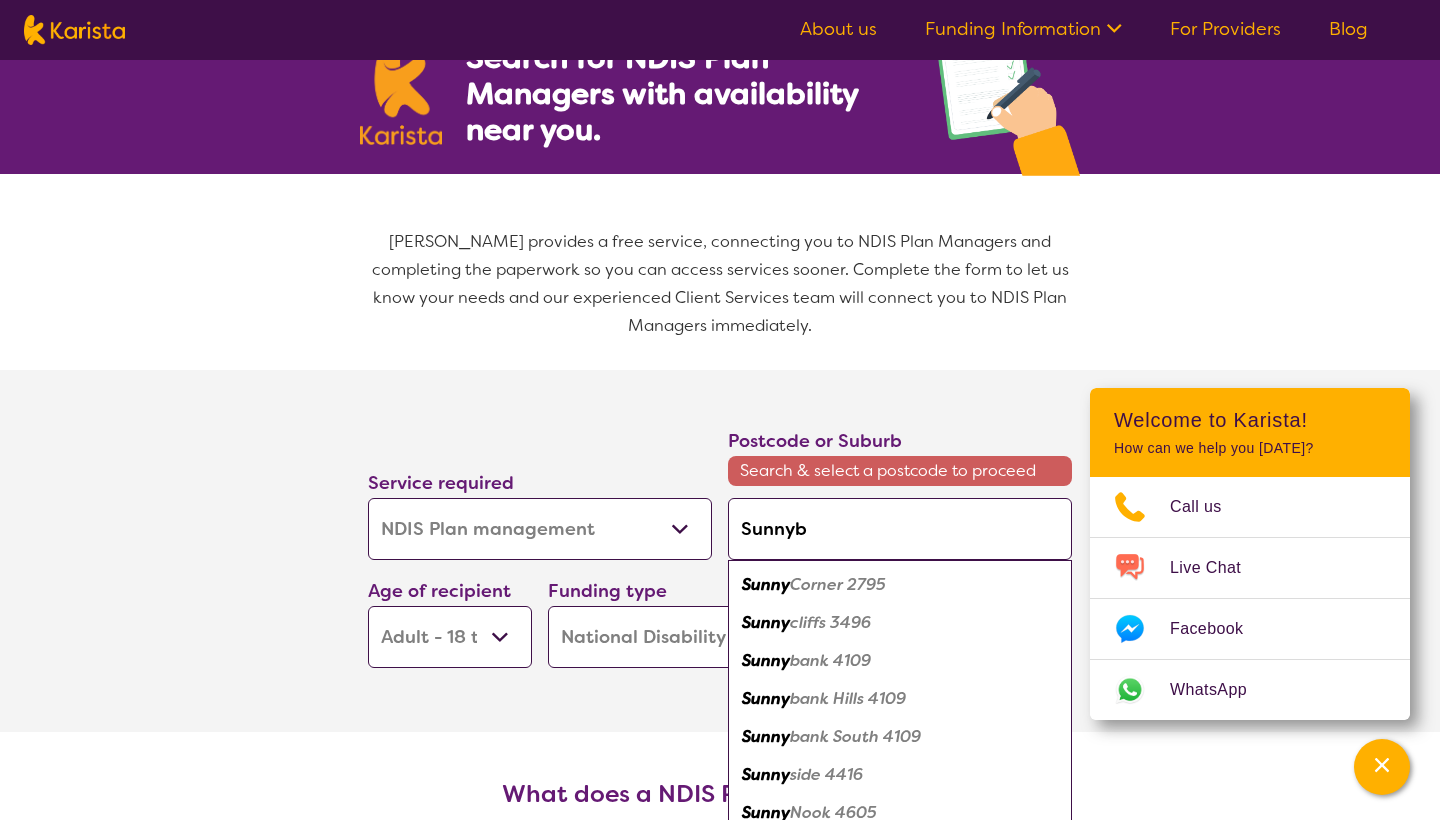 type on "Sunnyba" 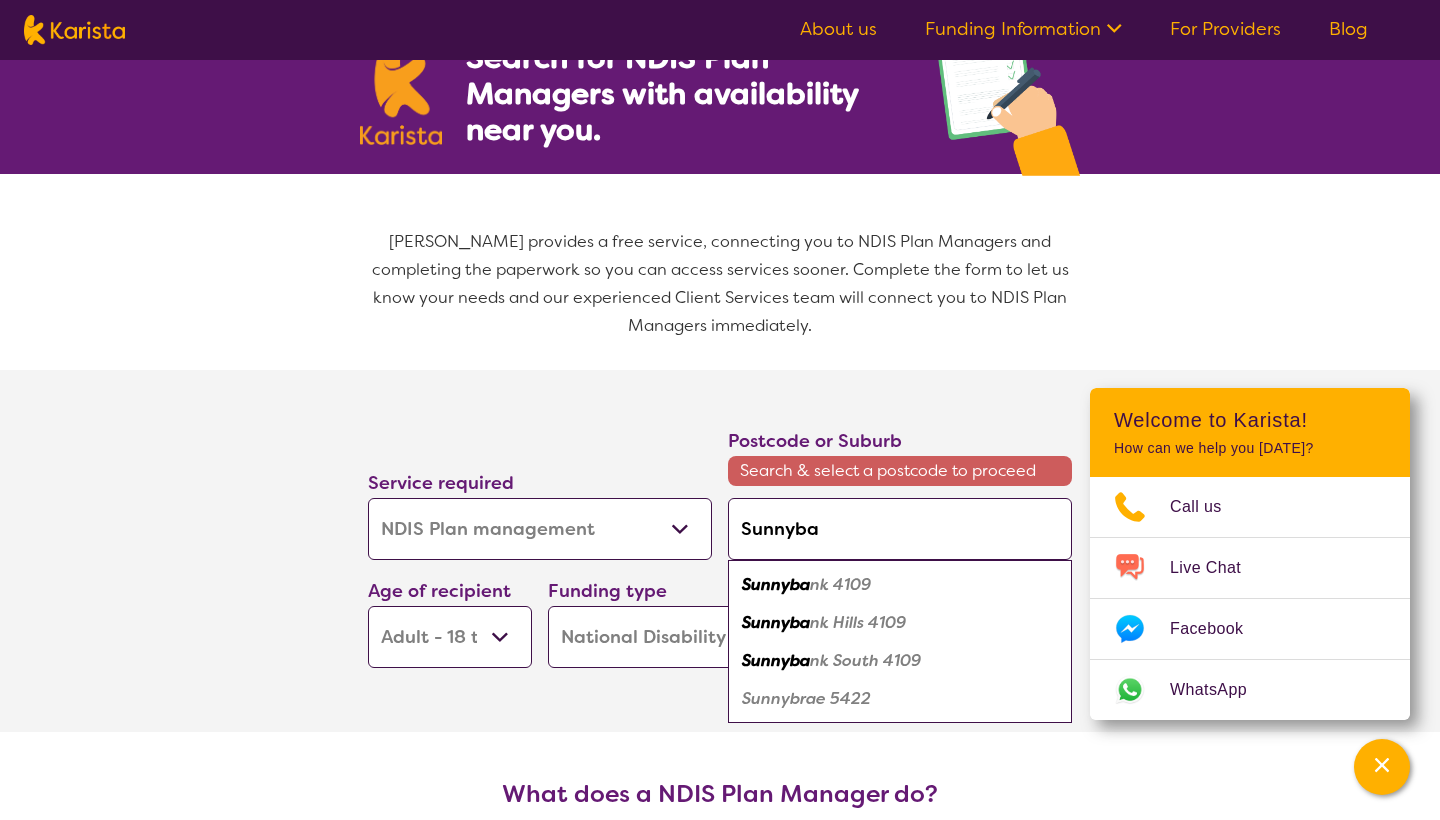 type on "Sunny" 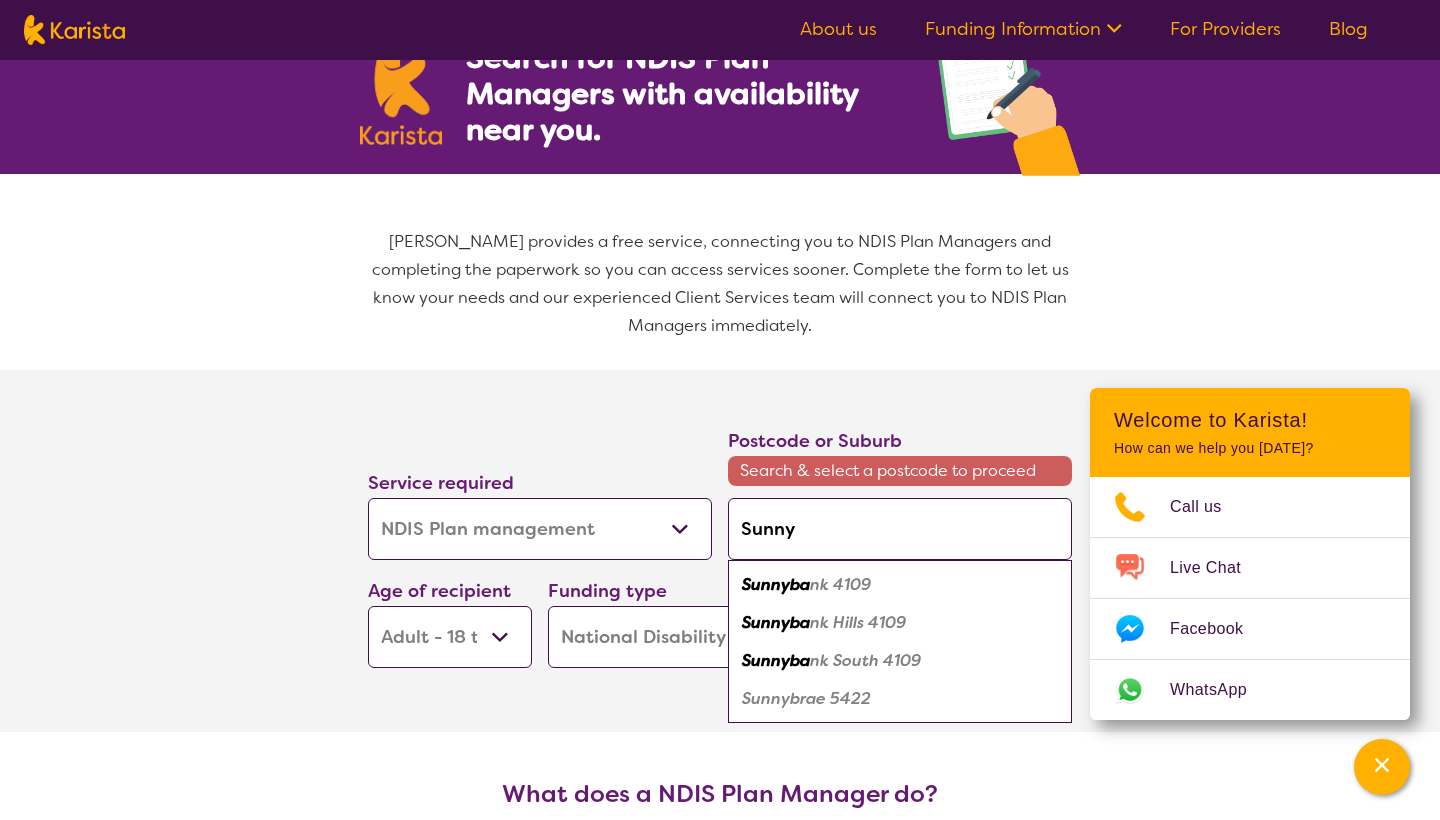 drag, startPoint x: 841, startPoint y: 503, endPoint x: 855, endPoint y: 594, distance: 92.070625 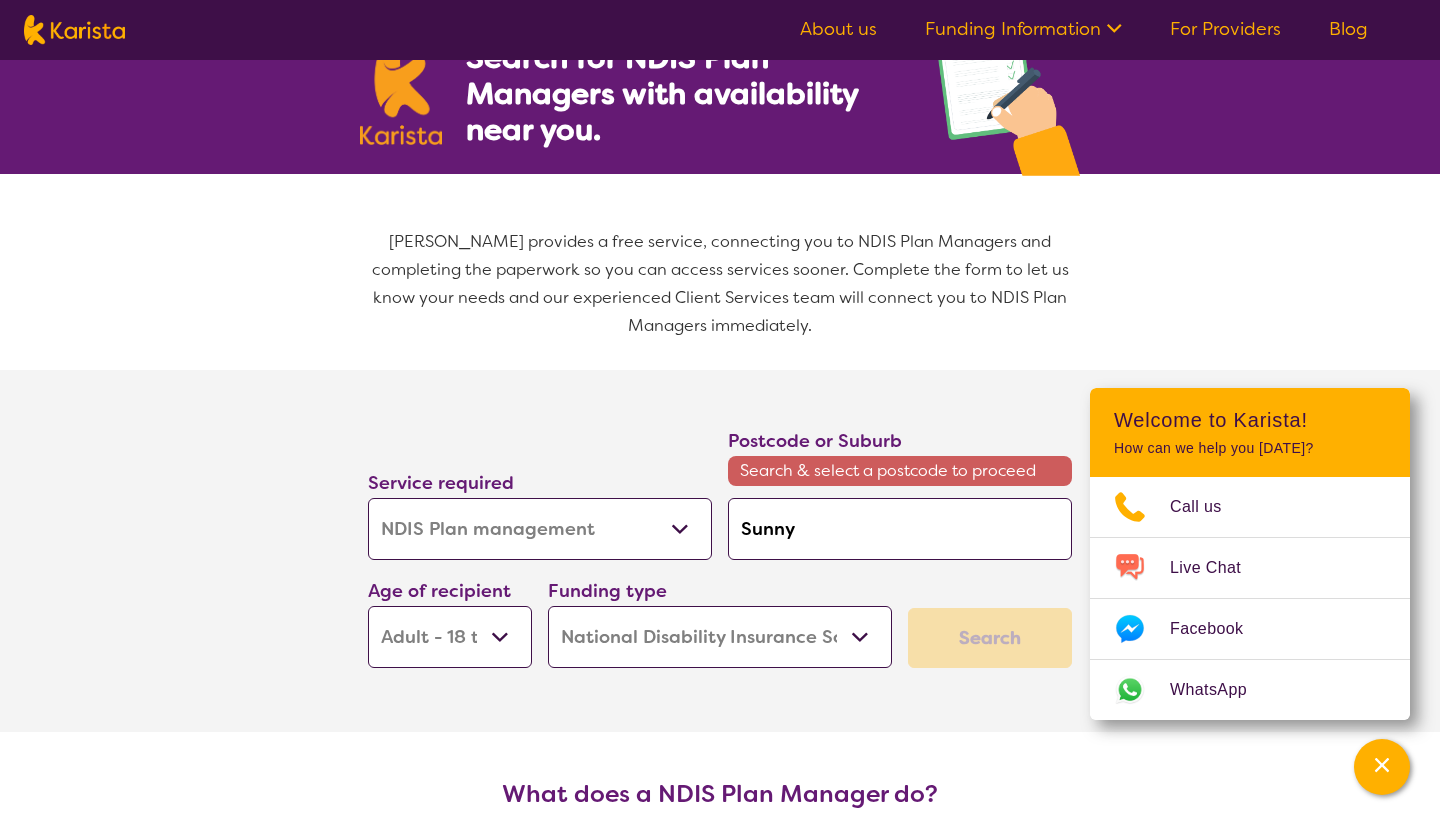 type on "4109" 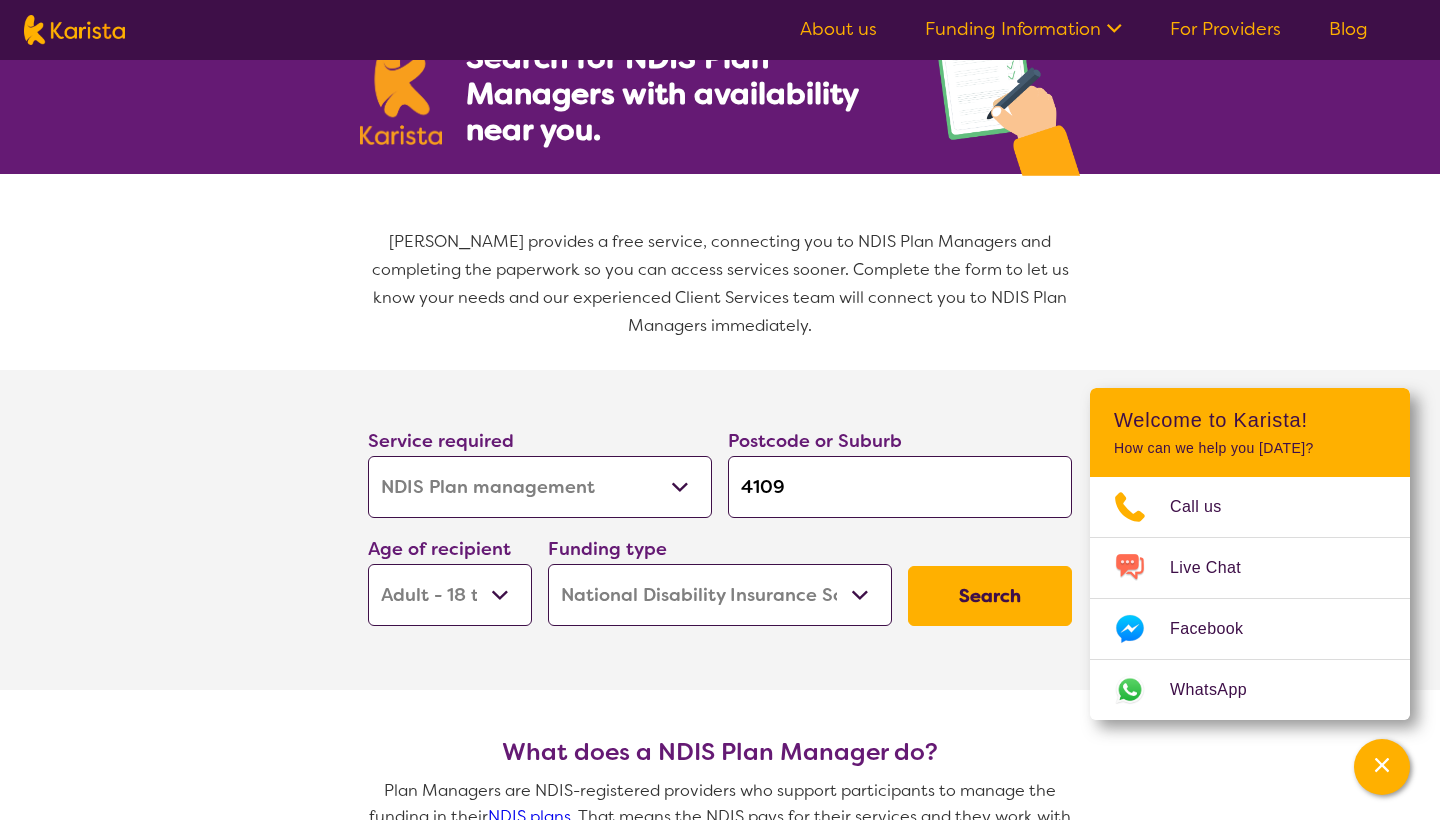 click on "Search" at bounding box center (990, 596) 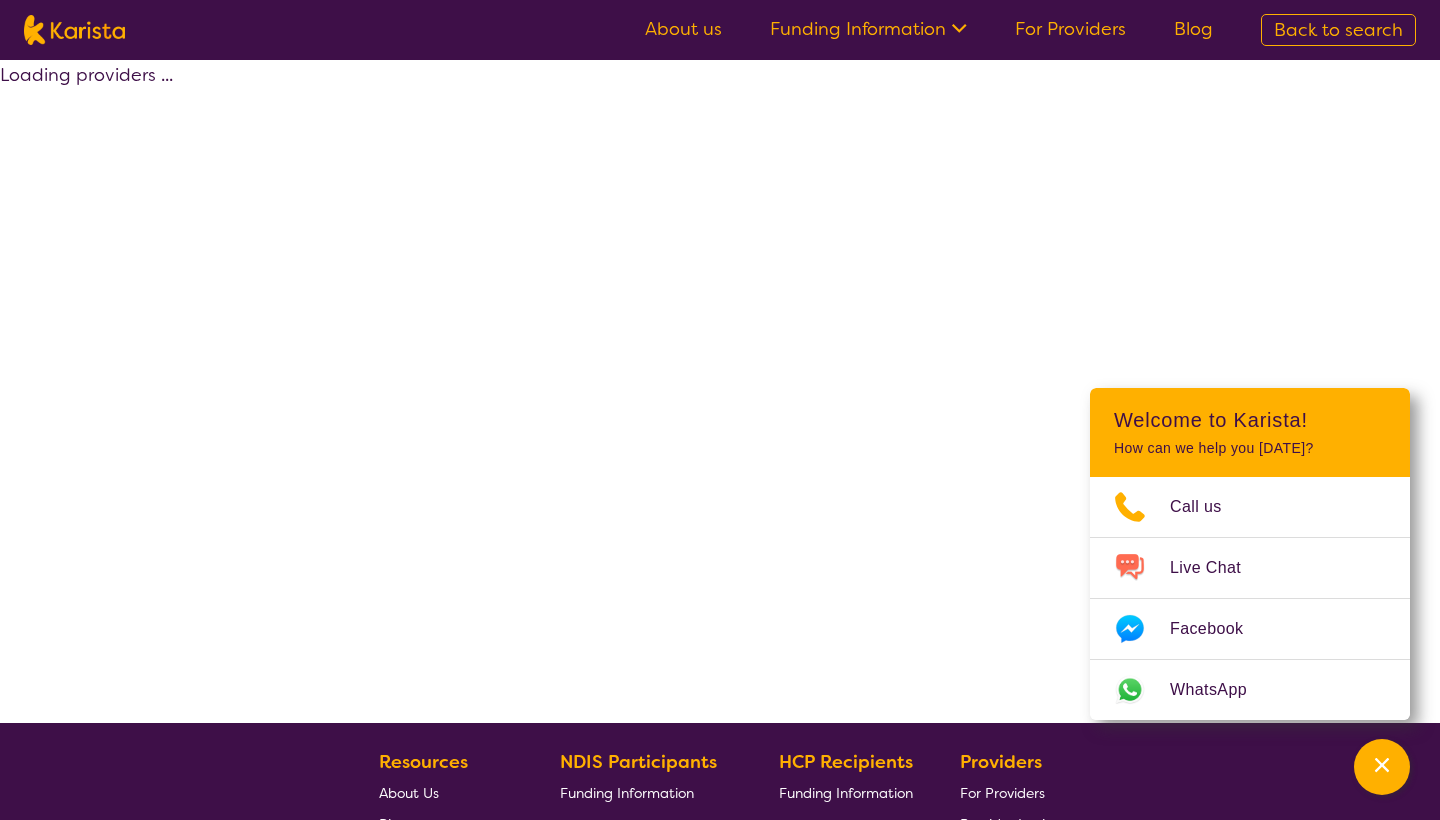 select on "by_score" 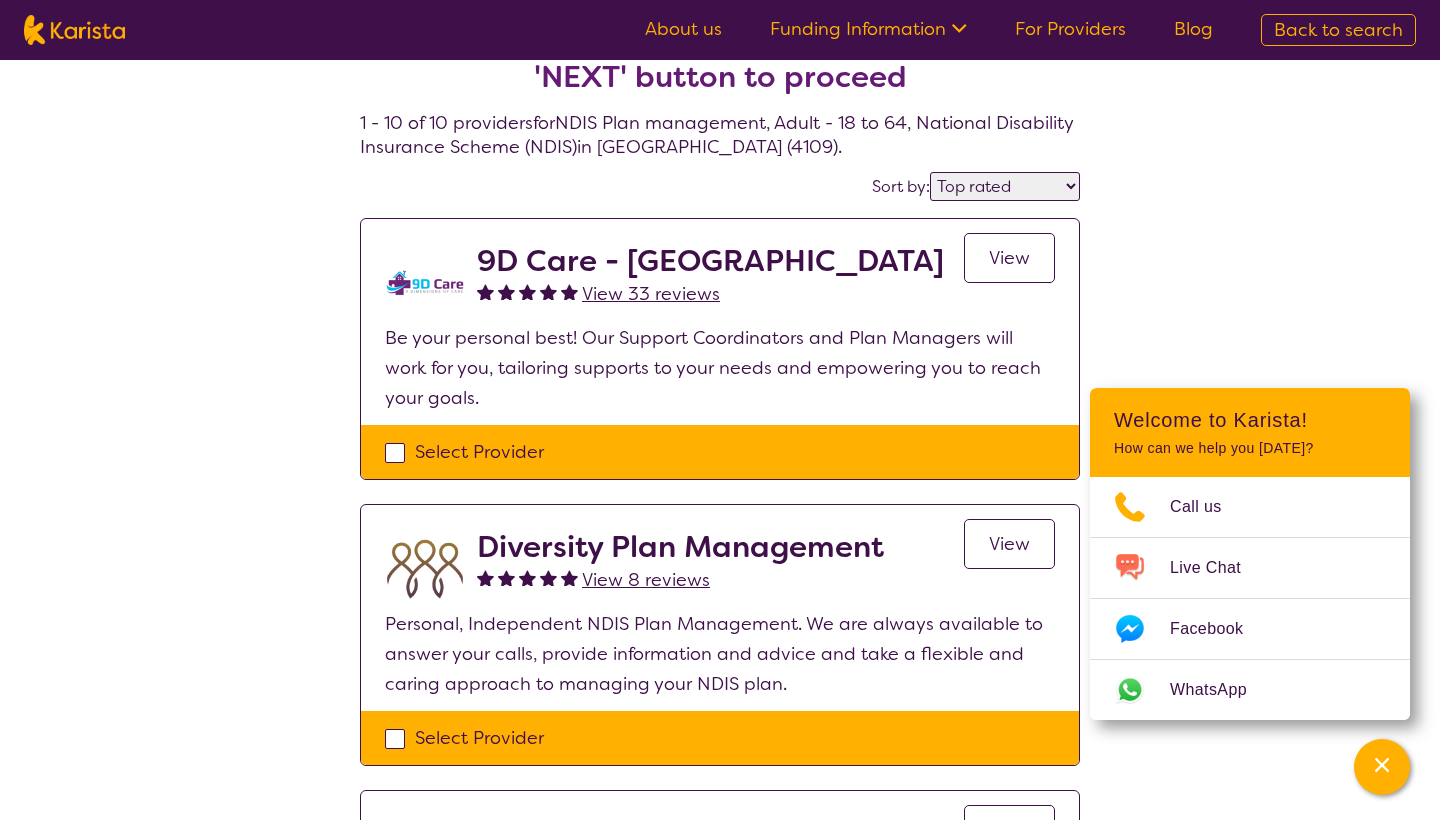 scroll, scrollTop: 64, scrollLeft: 0, axis: vertical 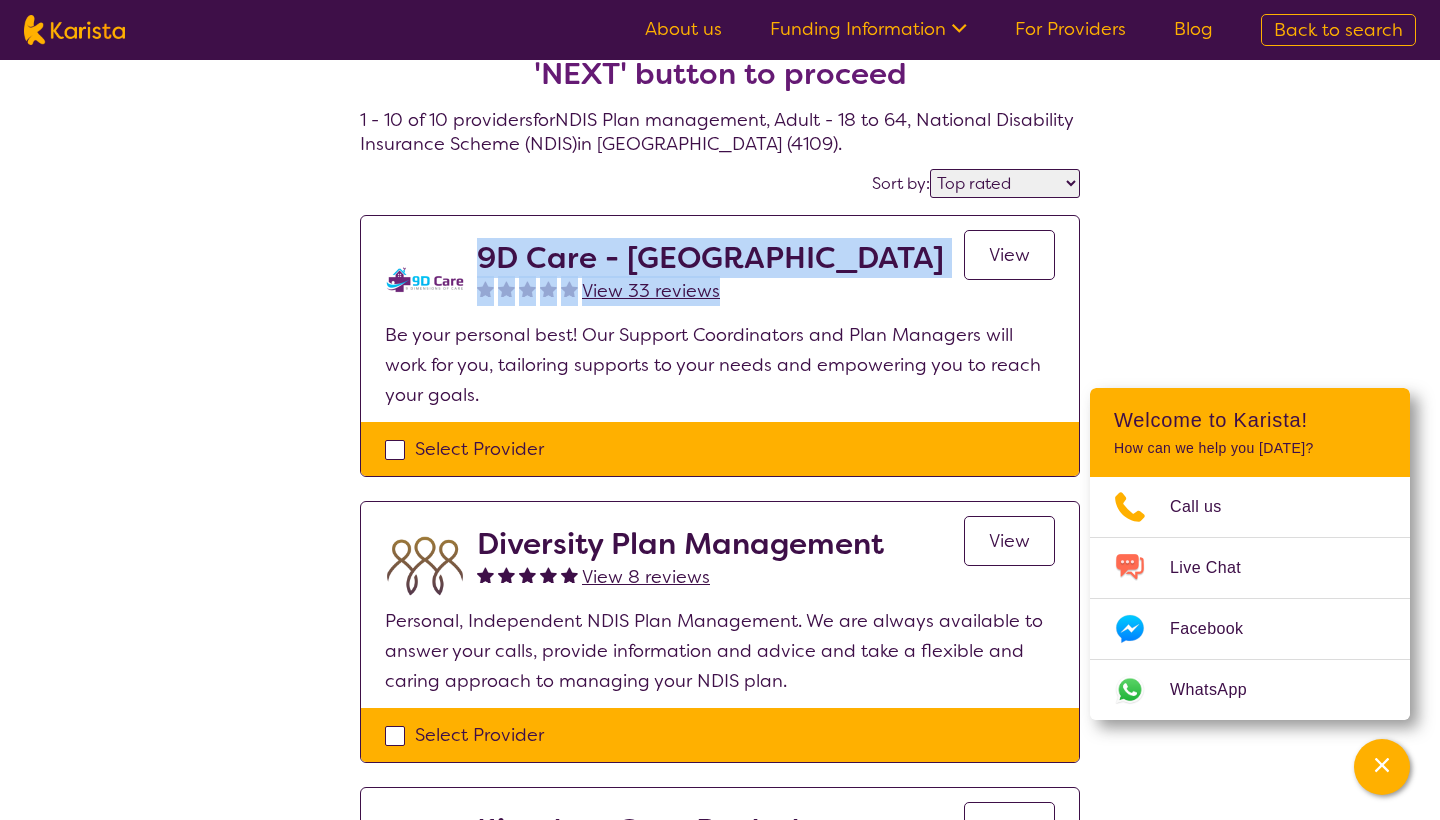 drag, startPoint x: 483, startPoint y: 269, endPoint x: 751, endPoint y: 281, distance: 268.26852 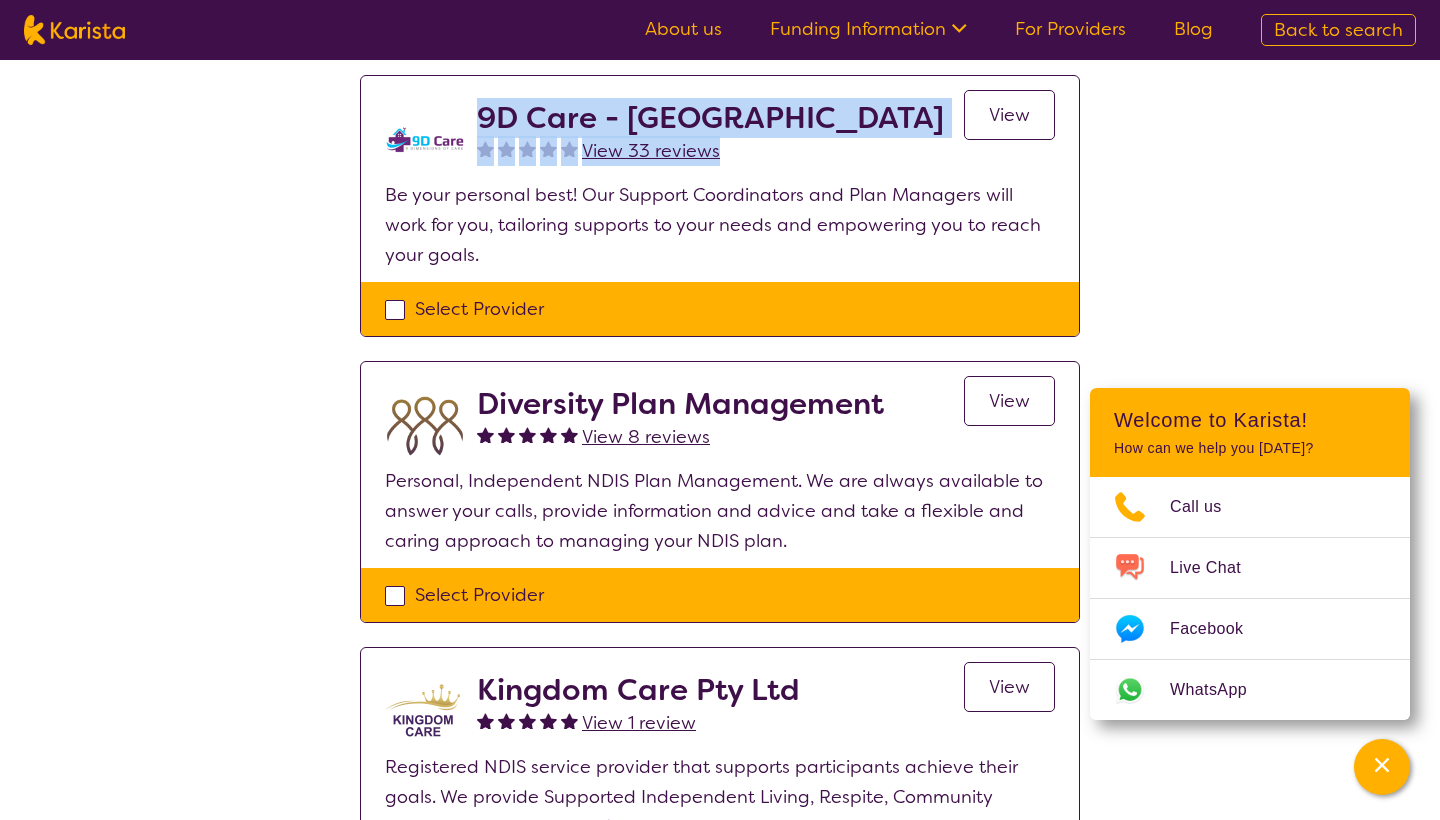 scroll, scrollTop: 210, scrollLeft: 0, axis: vertical 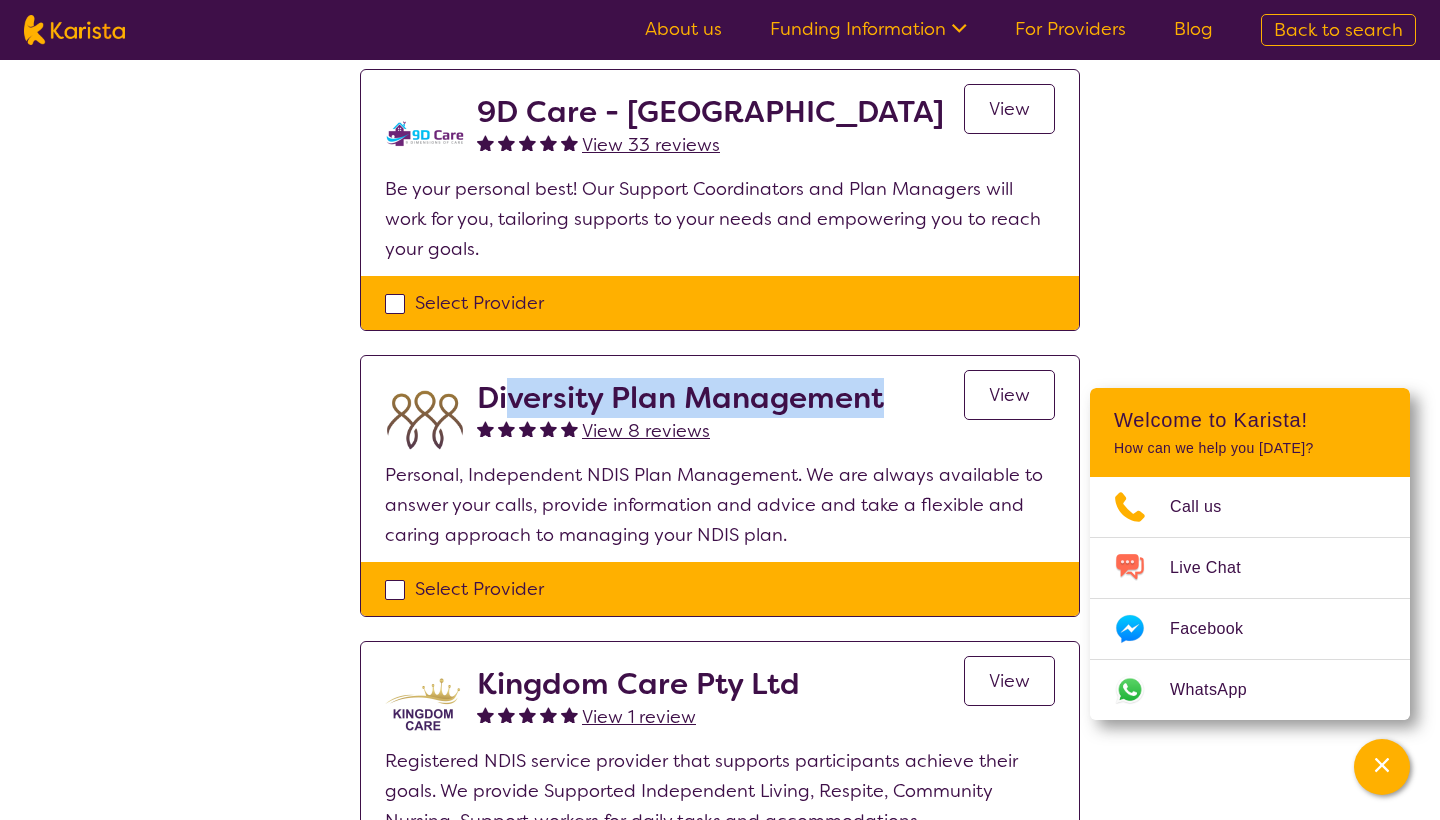 drag, startPoint x: 512, startPoint y: 389, endPoint x: 883, endPoint y: 384, distance: 371.0337 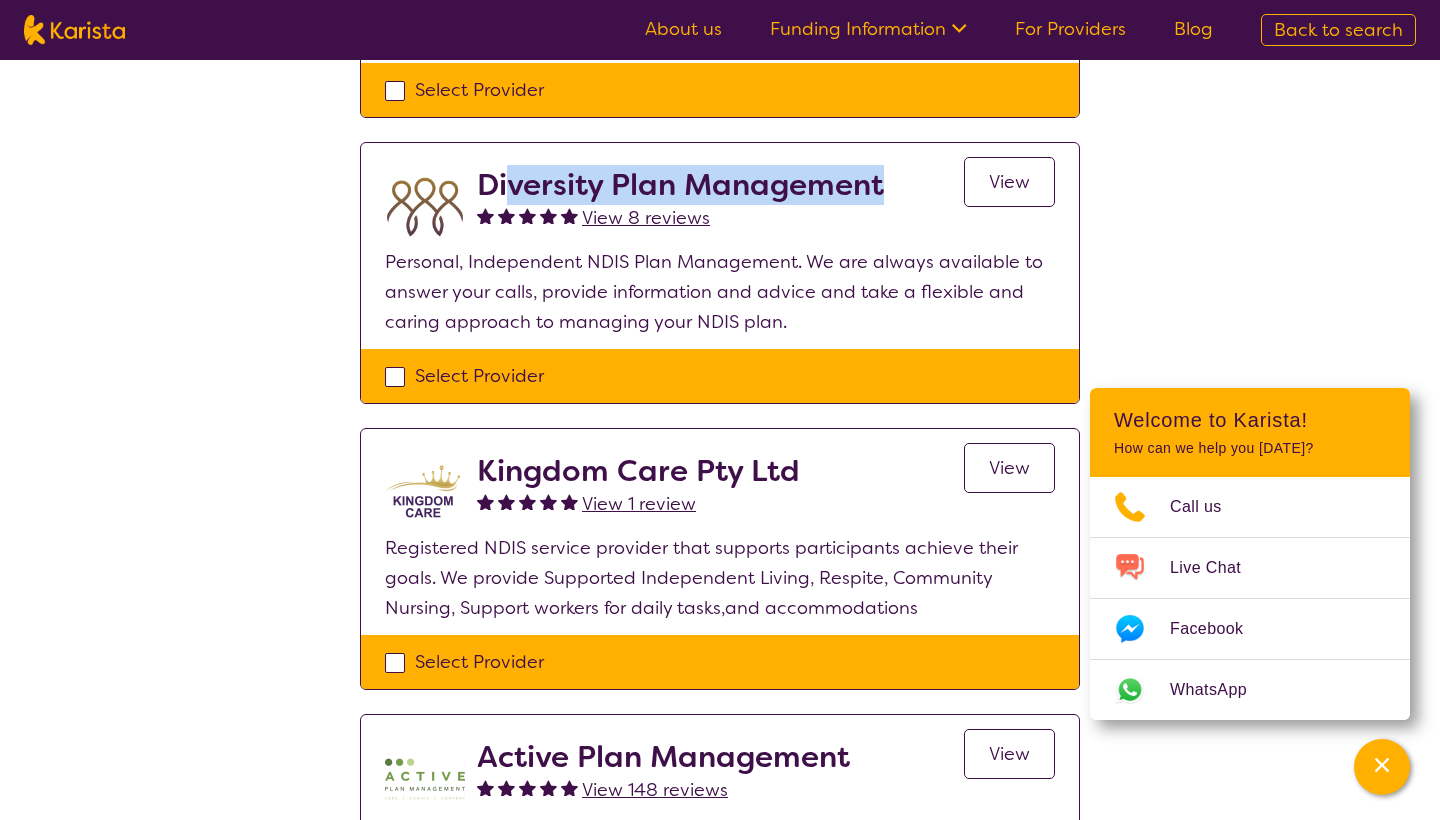scroll, scrollTop: 588, scrollLeft: 0, axis: vertical 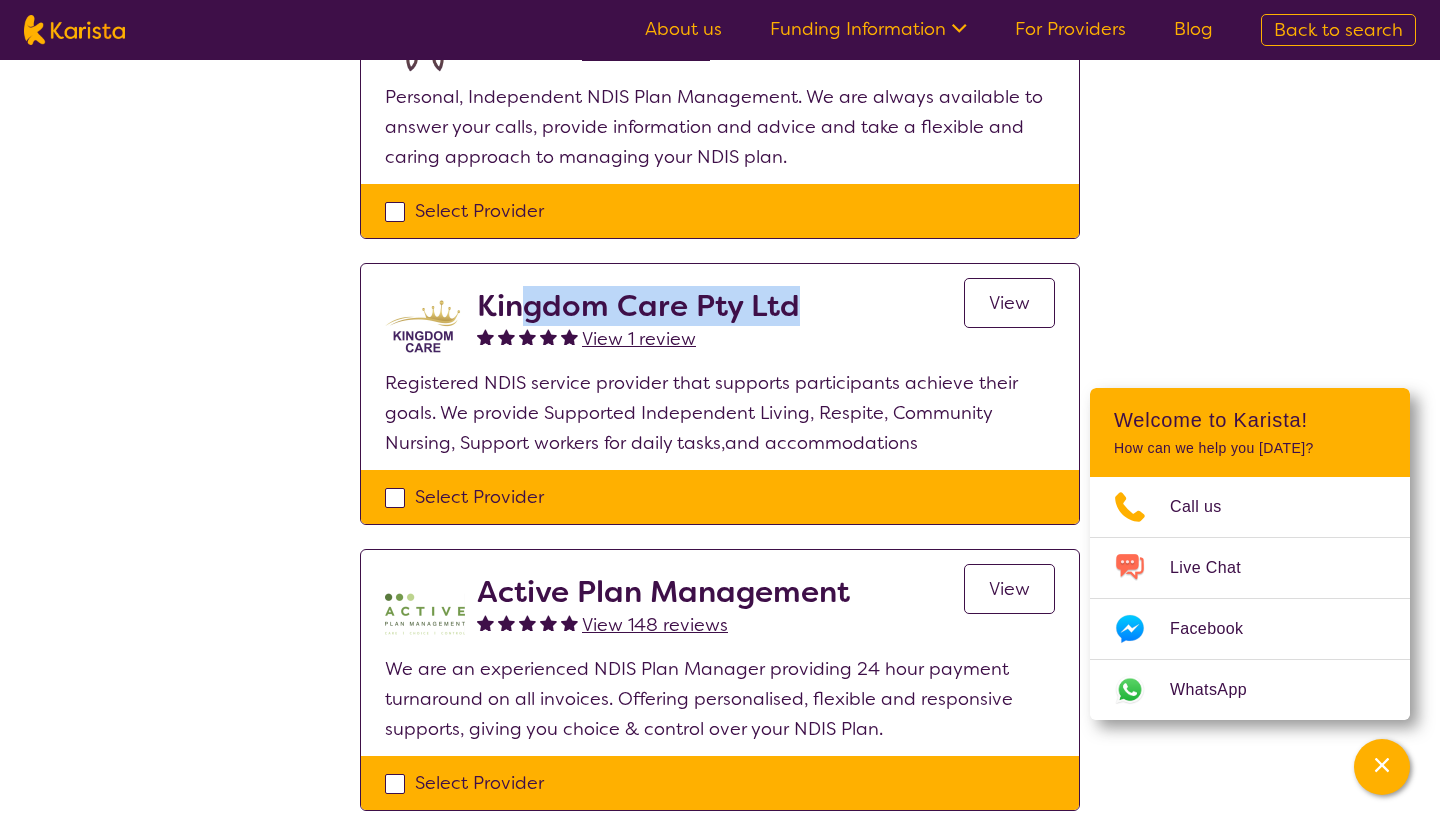 drag, startPoint x: 514, startPoint y: 314, endPoint x: 796, endPoint y: 312, distance: 282.00708 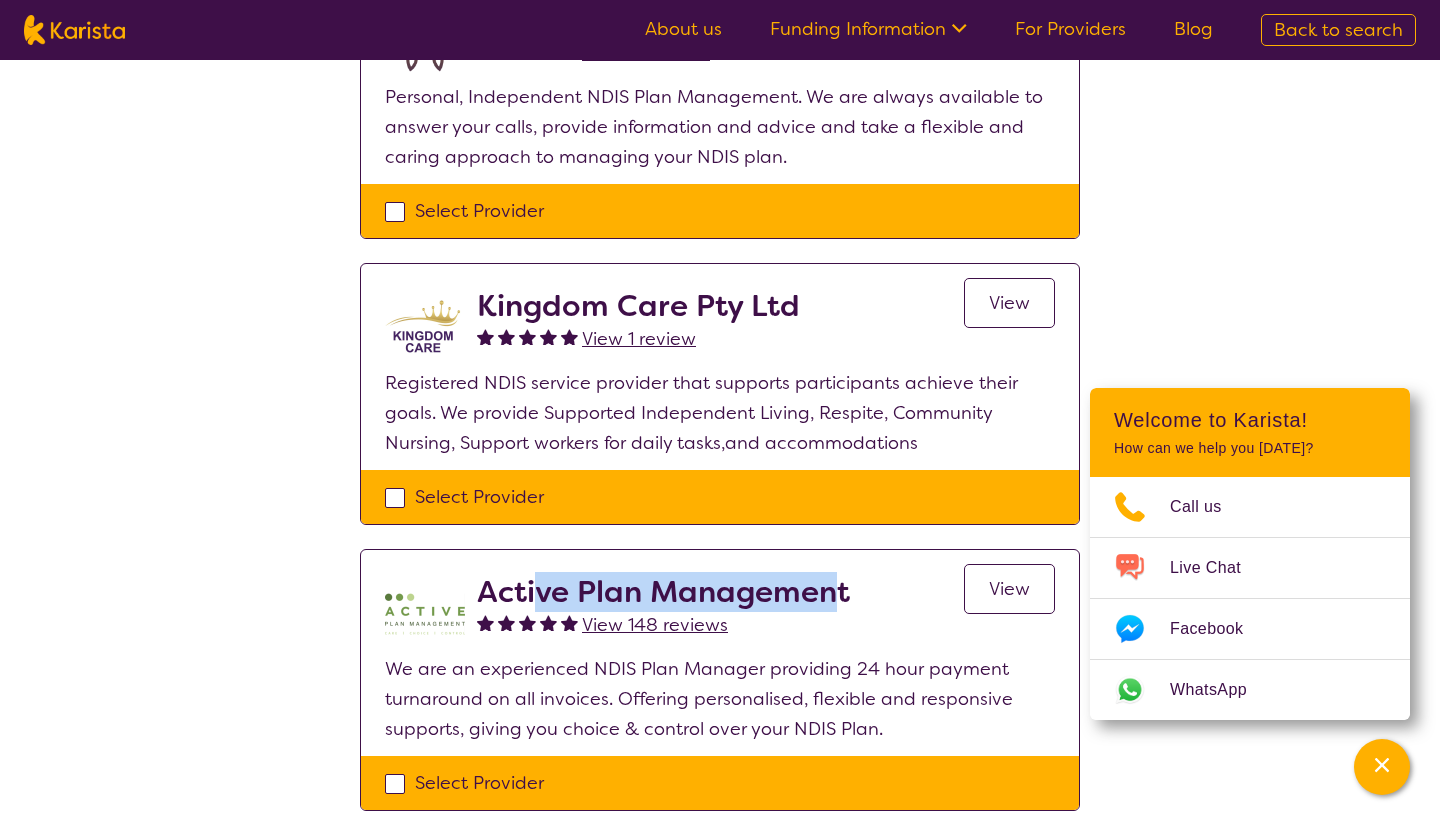drag, startPoint x: 539, startPoint y: 602, endPoint x: 829, endPoint y: 582, distance: 290.68884 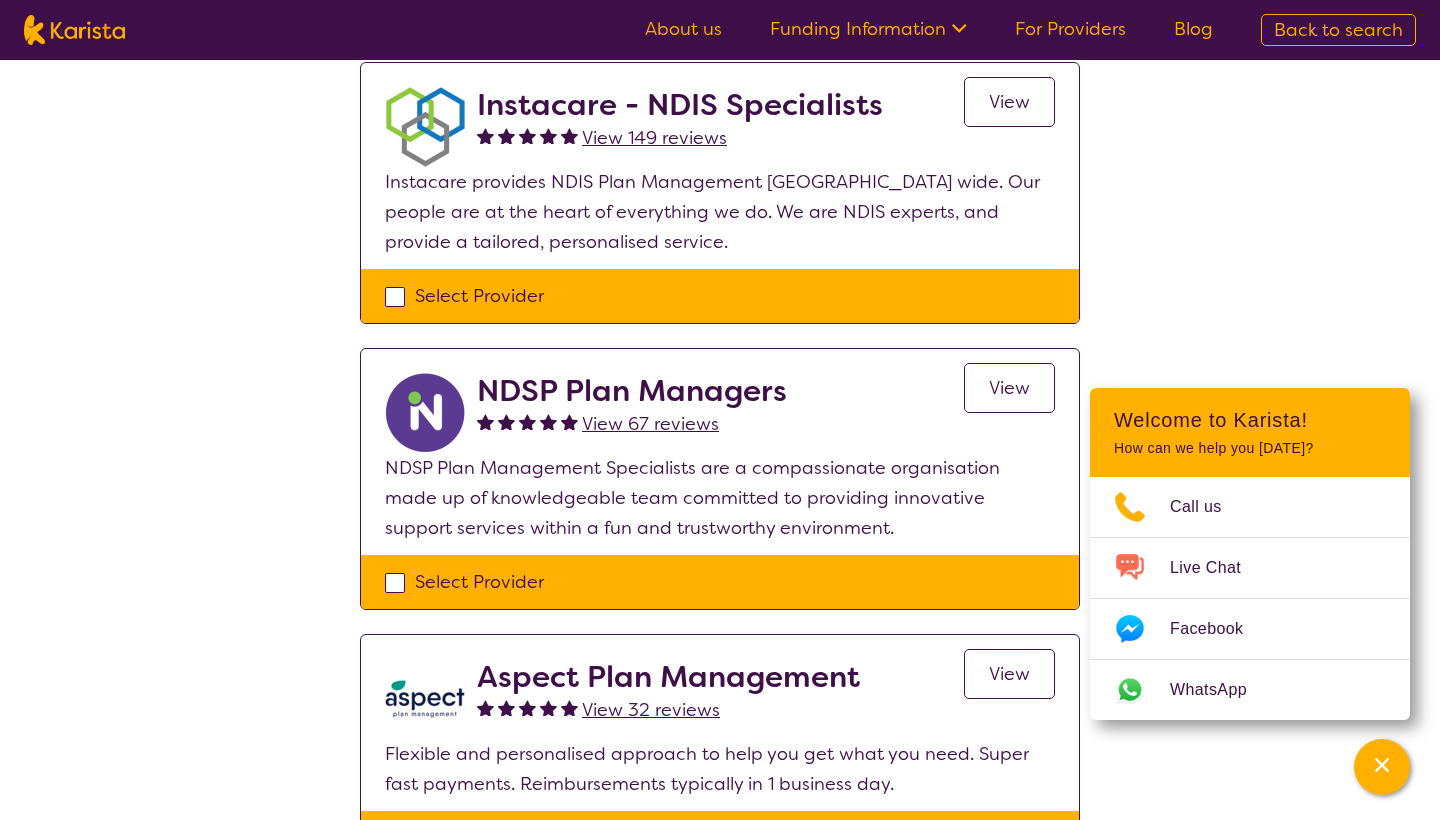 scroll, scrollTop: 1378, scrollLeft: 0, axis: vertical 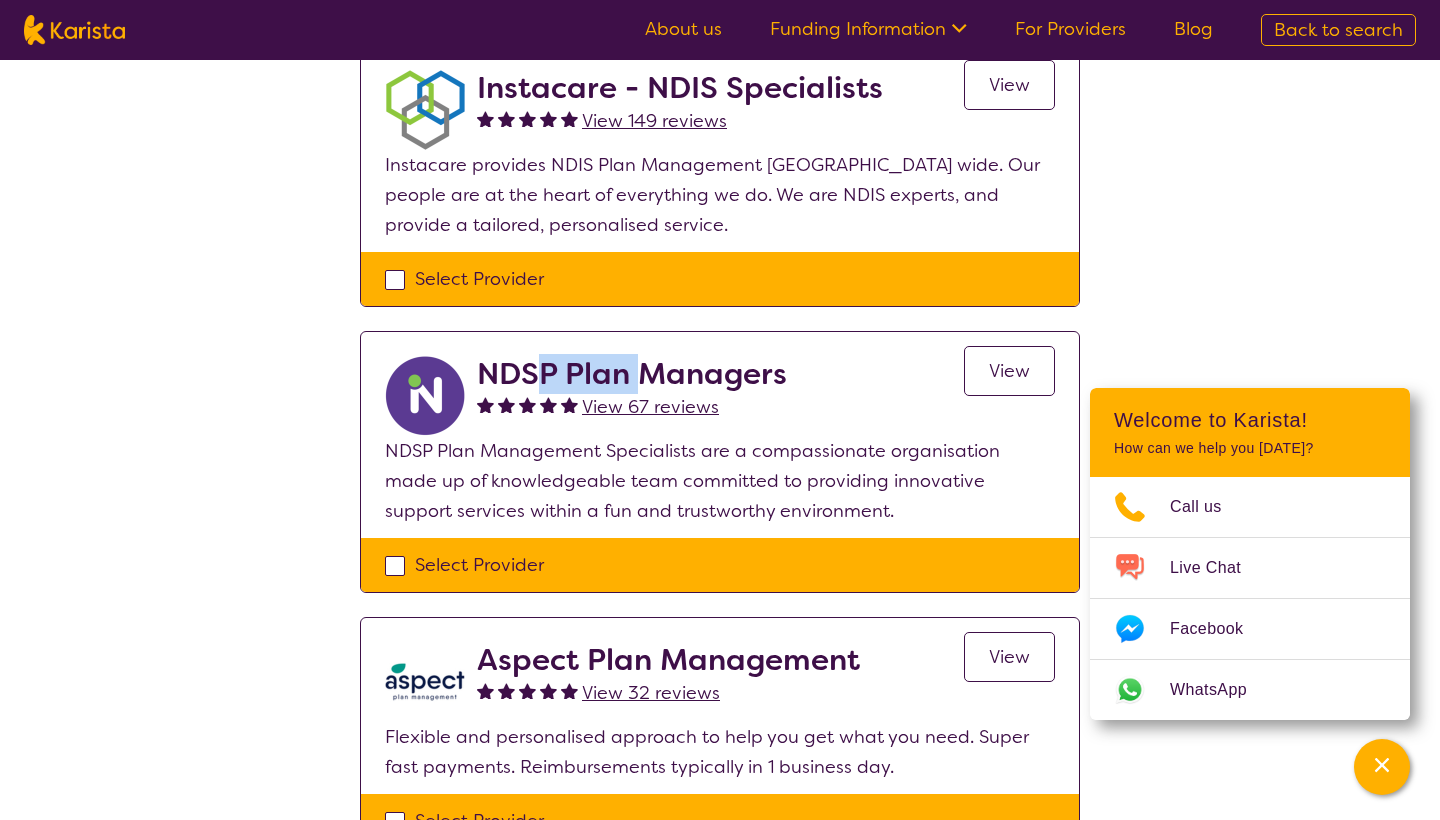 drag, startPoint x: 532, startPoint y: 356, endPoint x: 634, endPoint y: 366, distance: 102.48902 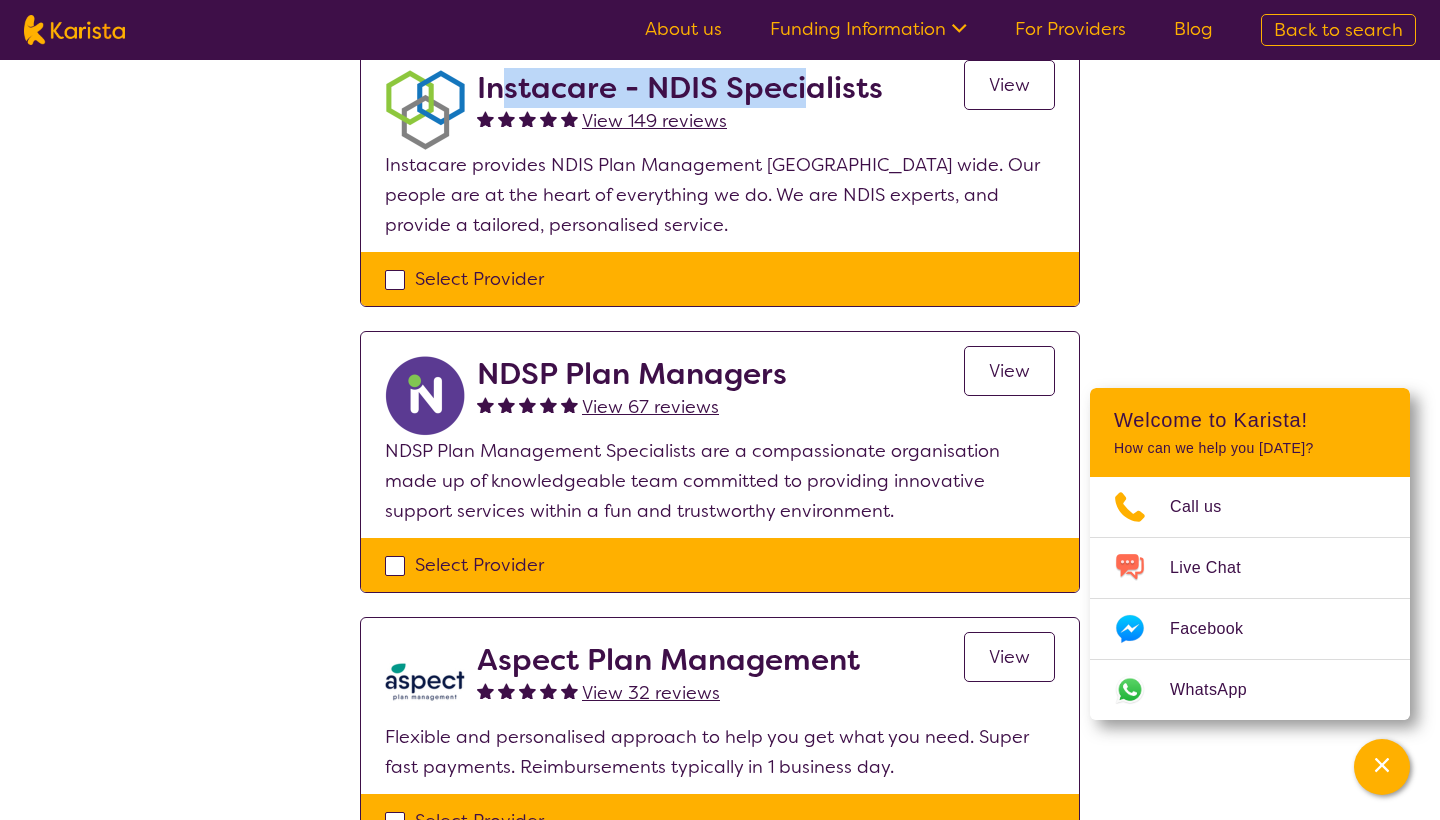 drag, startPoint x: 504, startPoint y: 89, endPoint x: 802, endPoint y: 106, distance: 298.4845 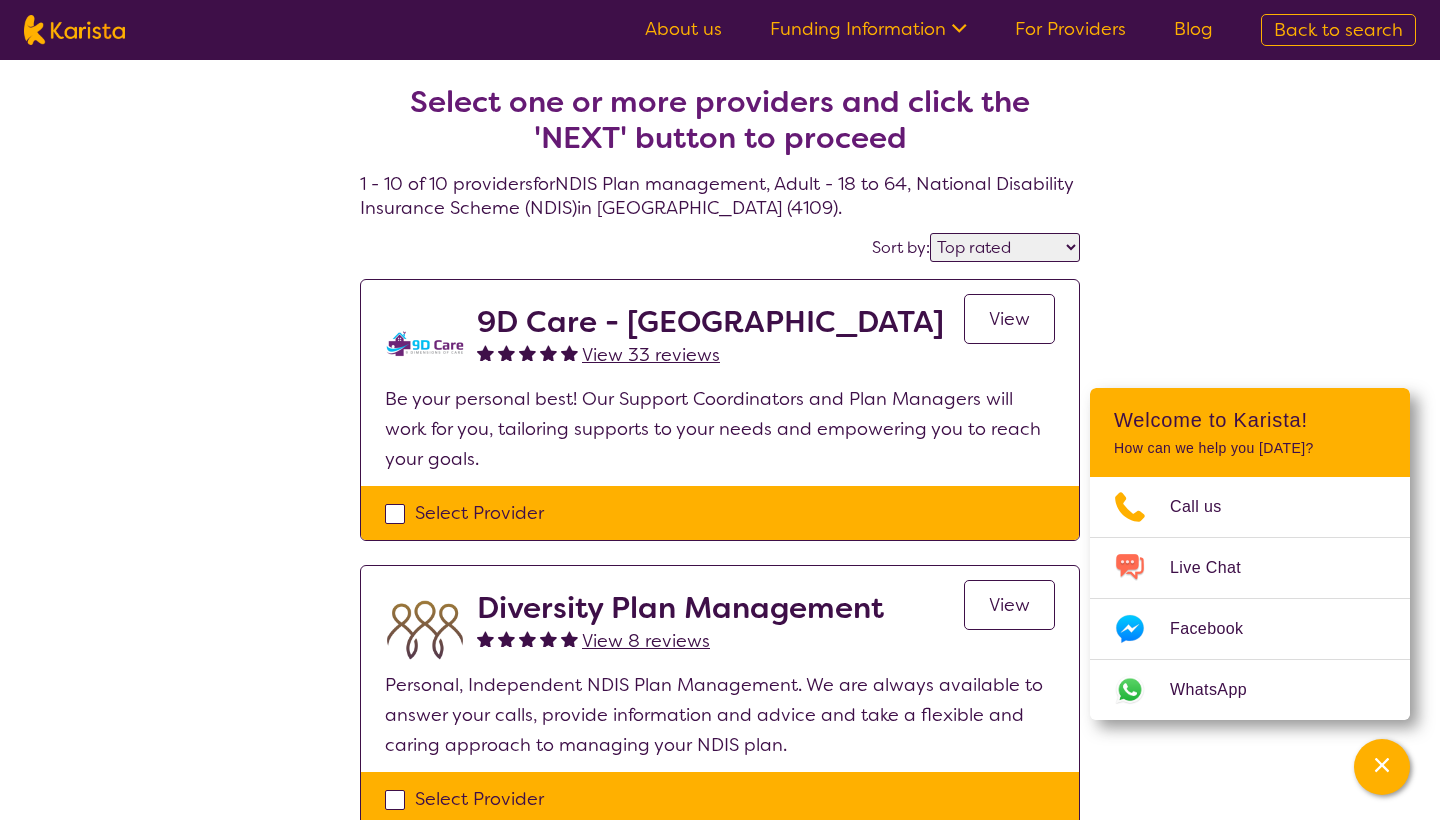 scroll, scrollTop: 0, scrollLeft: 0, axis: both 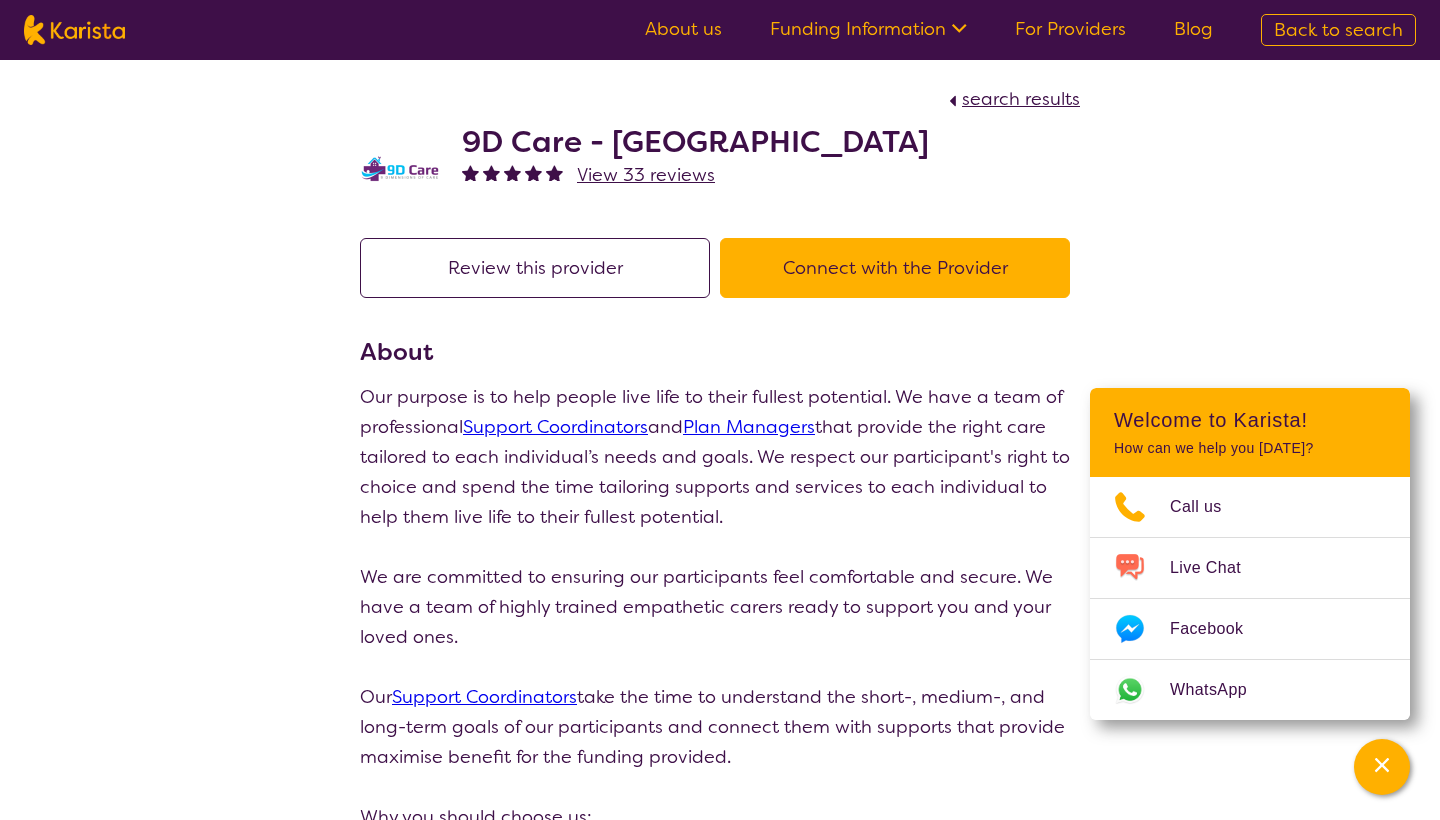 select on "by_score" 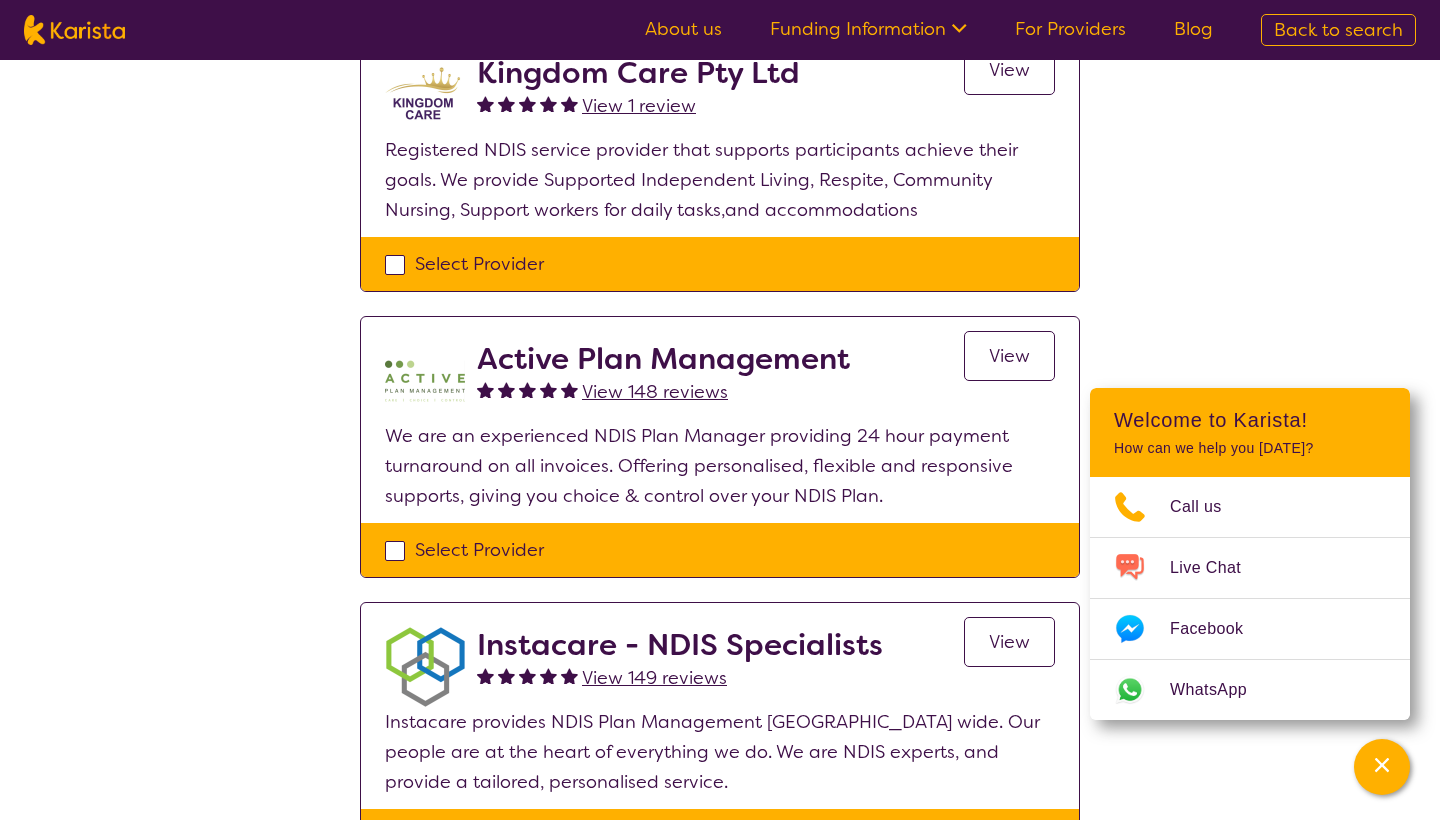 scroll, scrollTop: 824, scrollLeft: 0, axis: vertical 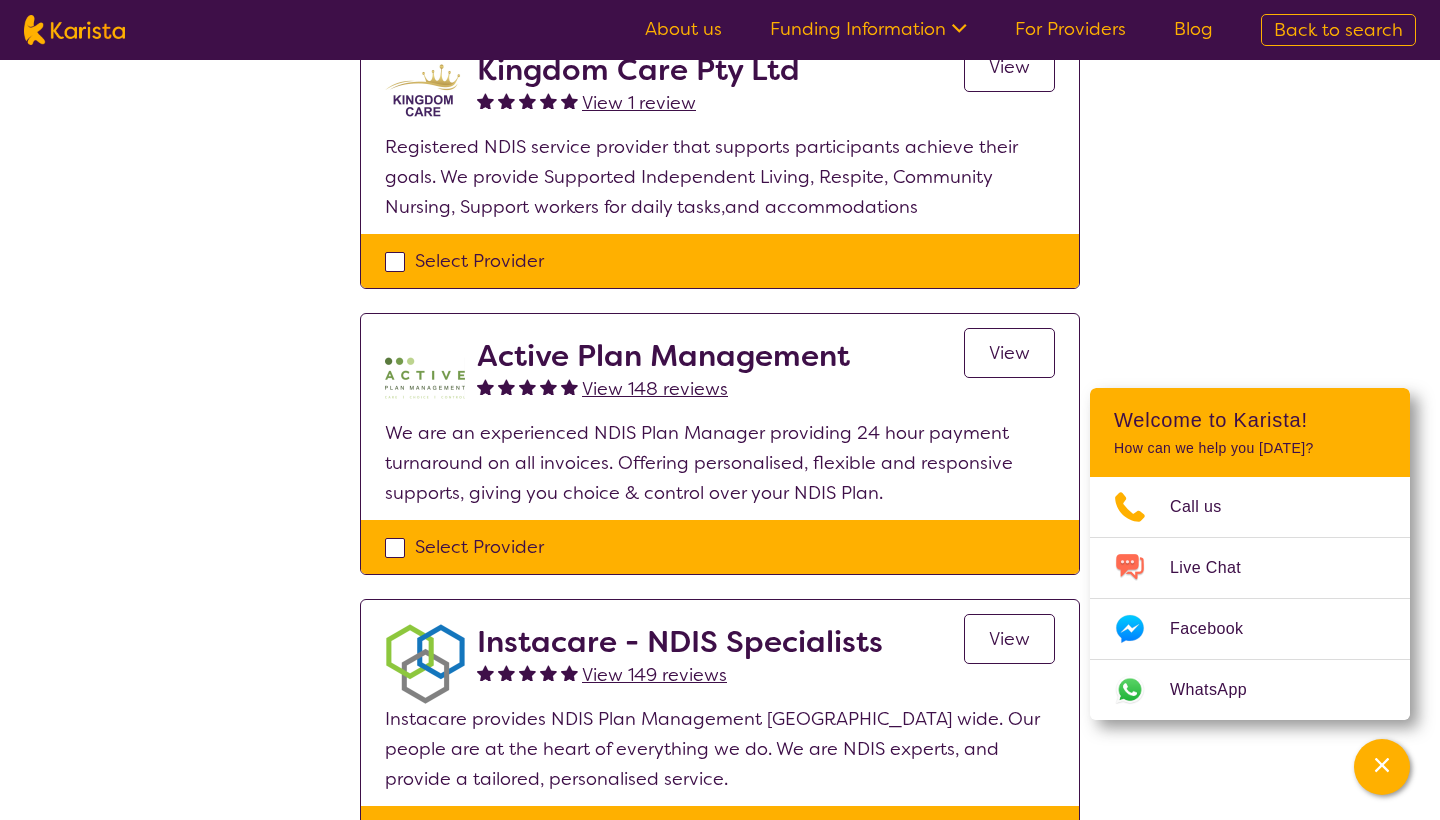 click on "View" at bounding box center [1009, 353] 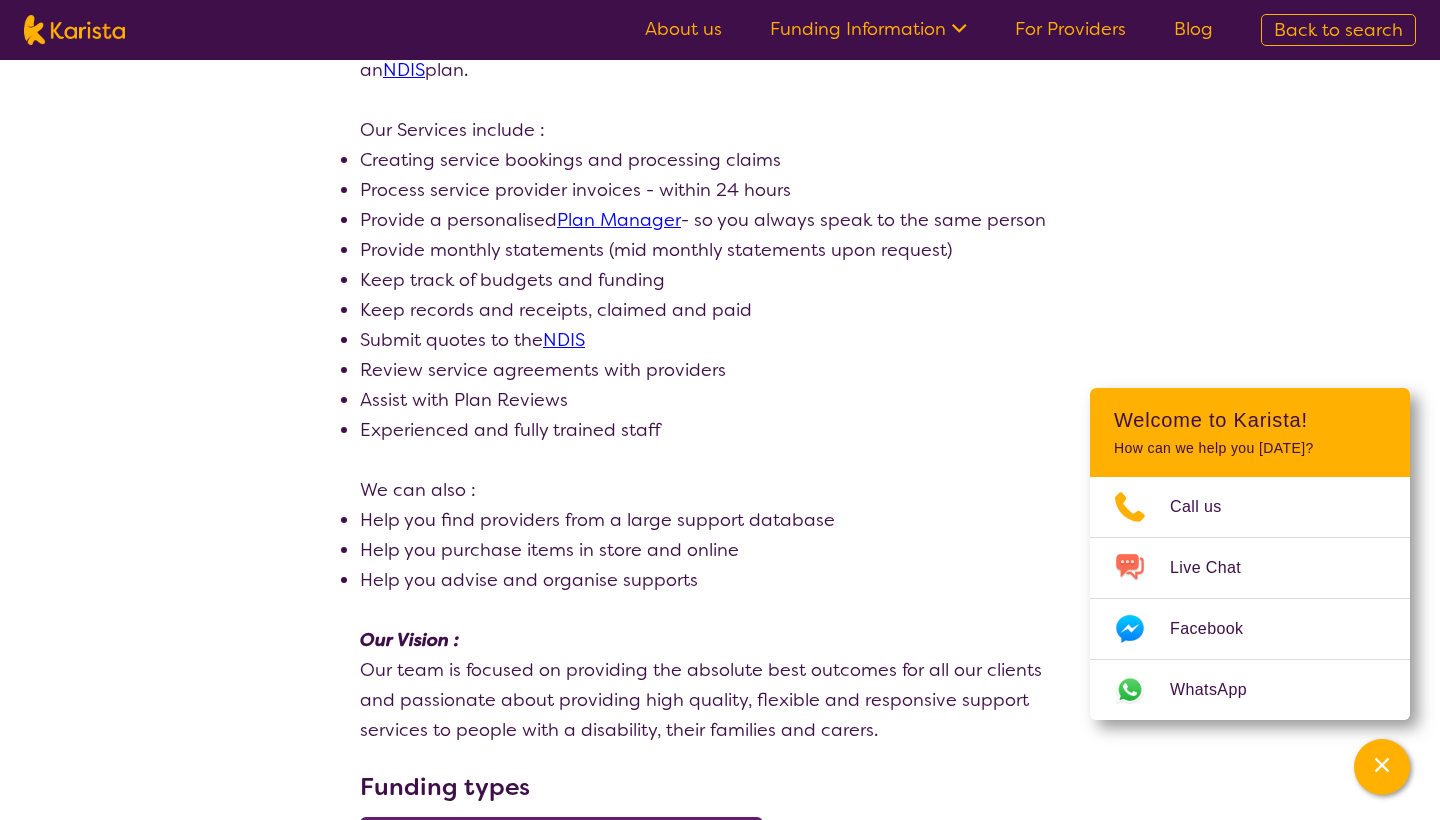 scroll, scrollTop: 489, scrollLeft: 0, axis: vertical 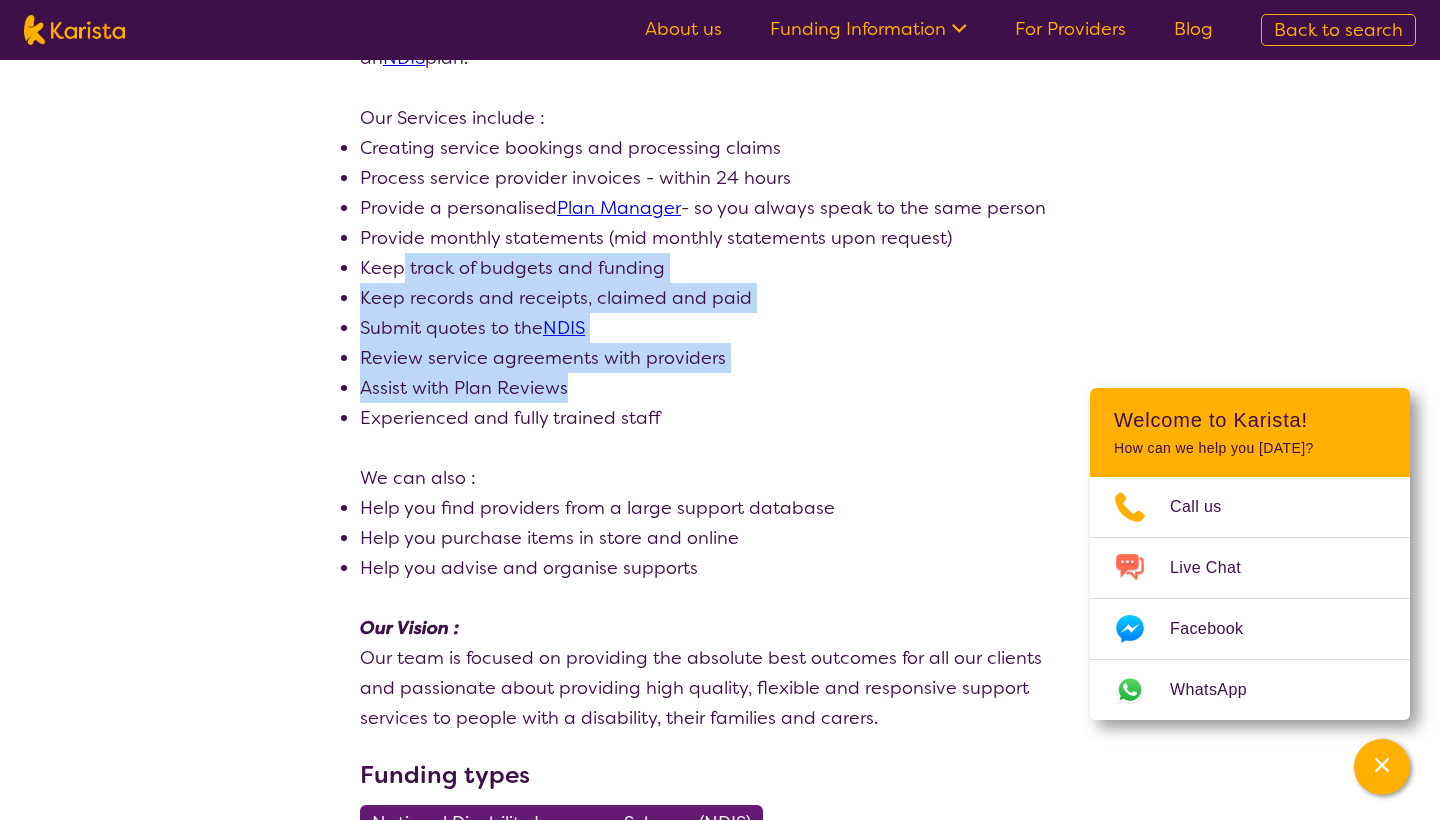 drag, startPoint x: 404, startPoint y: 264, endPoint x: 580, endPoint y: 394, distance: 218.80585 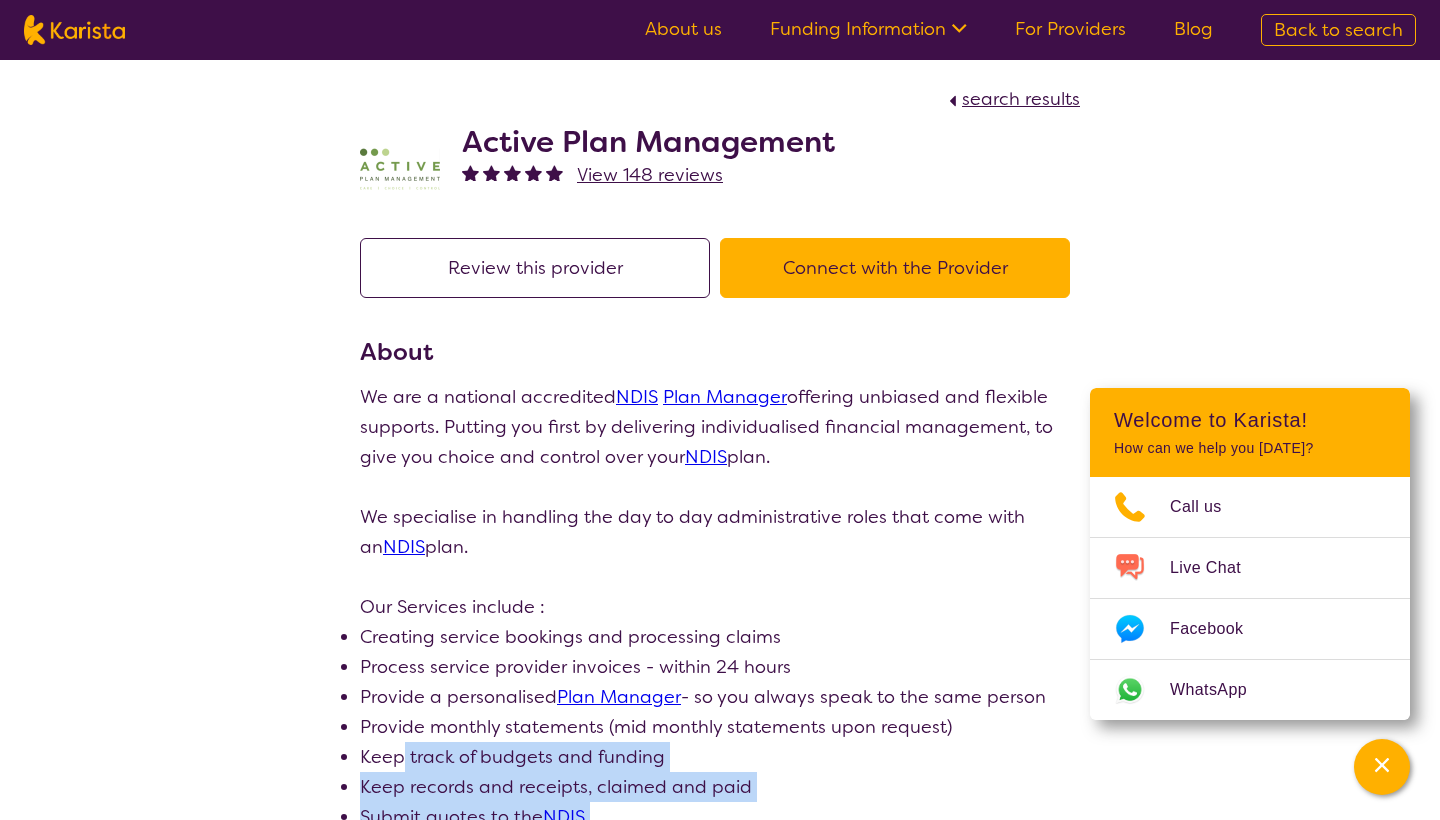 scroll, scrollTop: 0, scrollLeft: 0, axis: both 